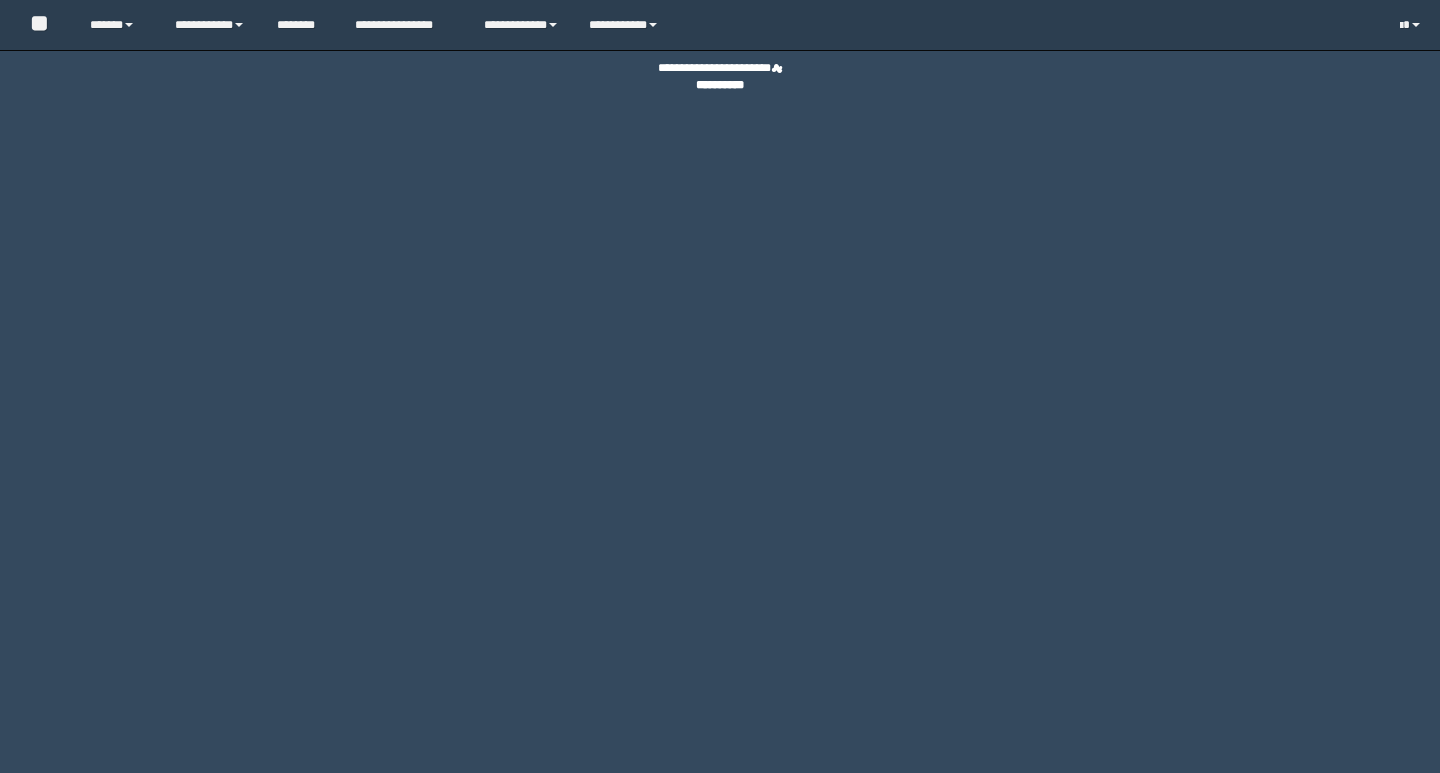 scroll, scrollTop: 0, scrollLeft: 0, axis: both 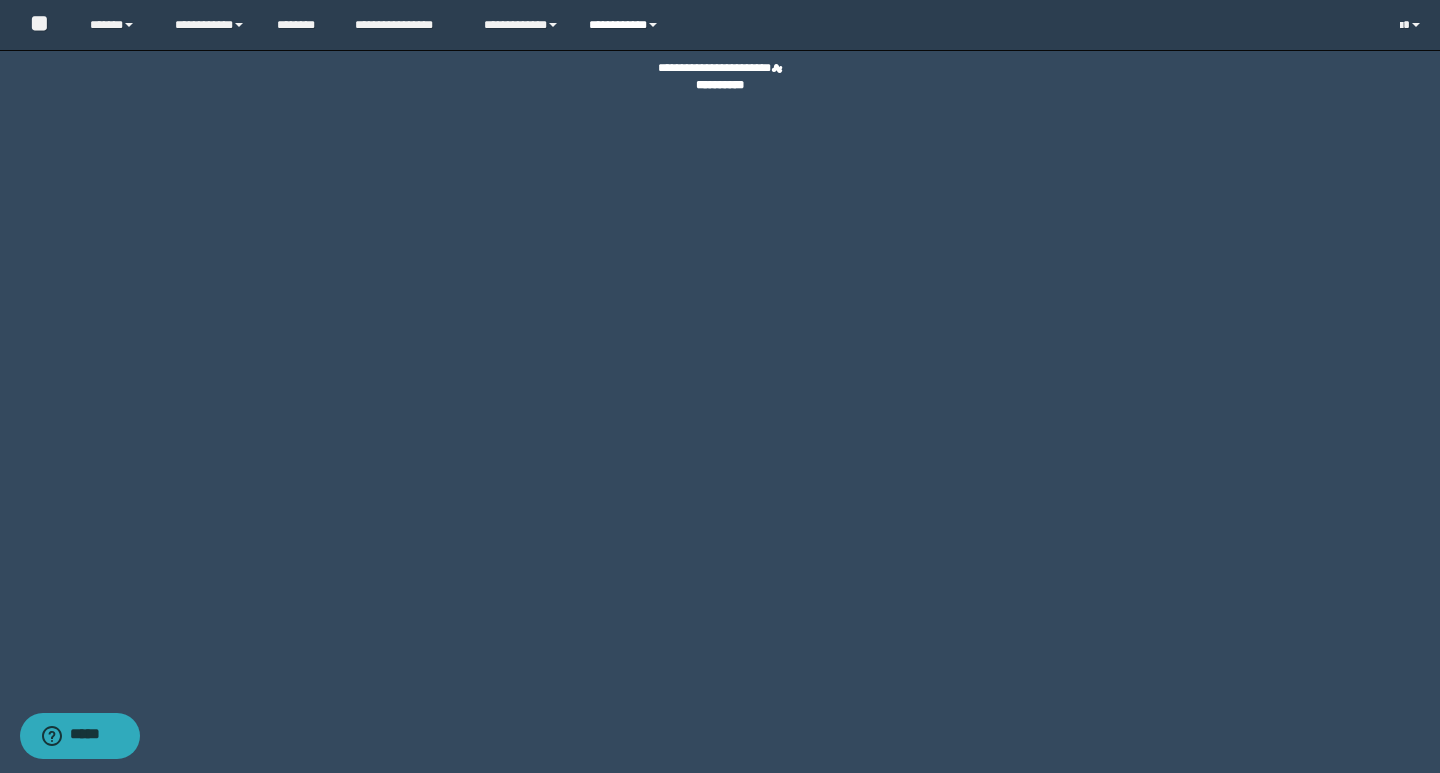 click on "**********" at bounding box center (626, 25) 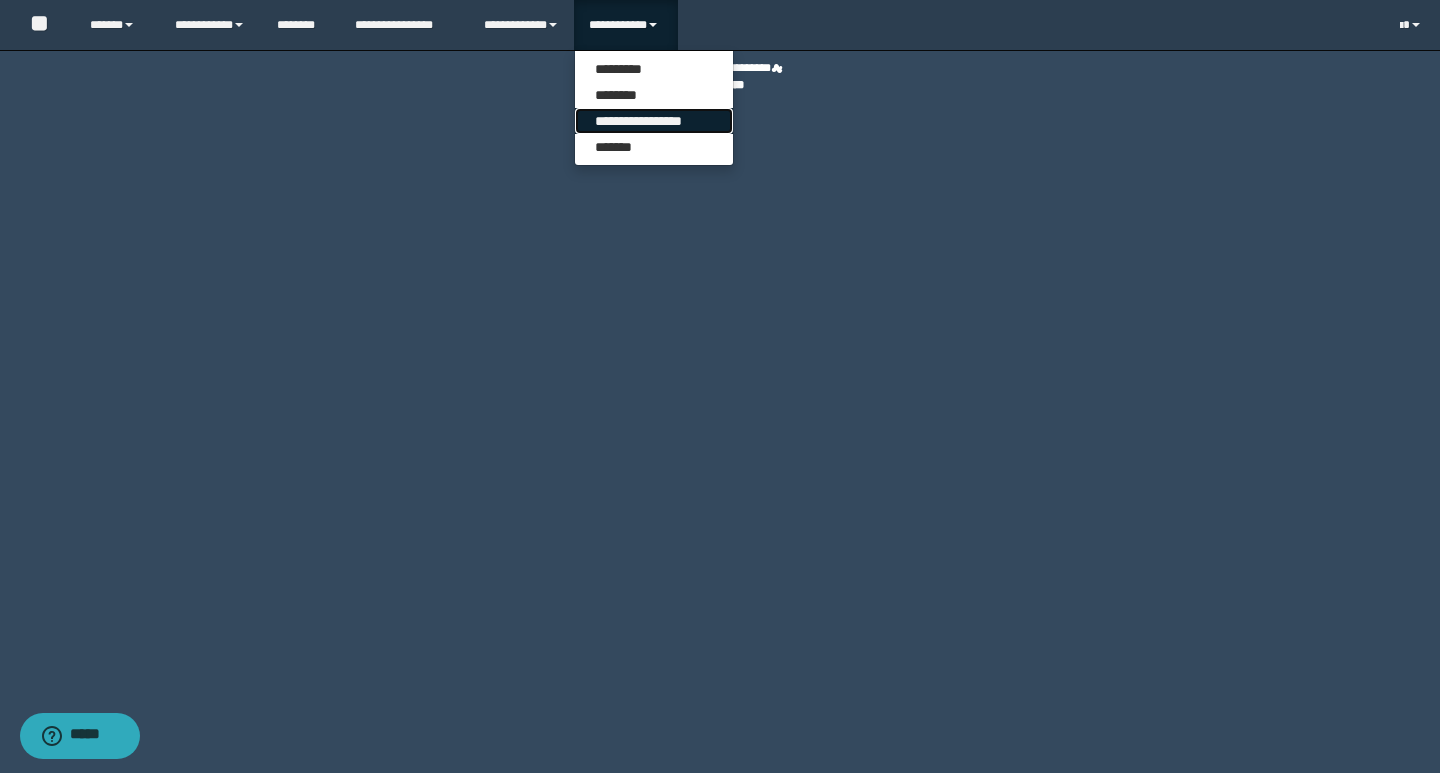 click on "**********" at bounding box center (654, 121) 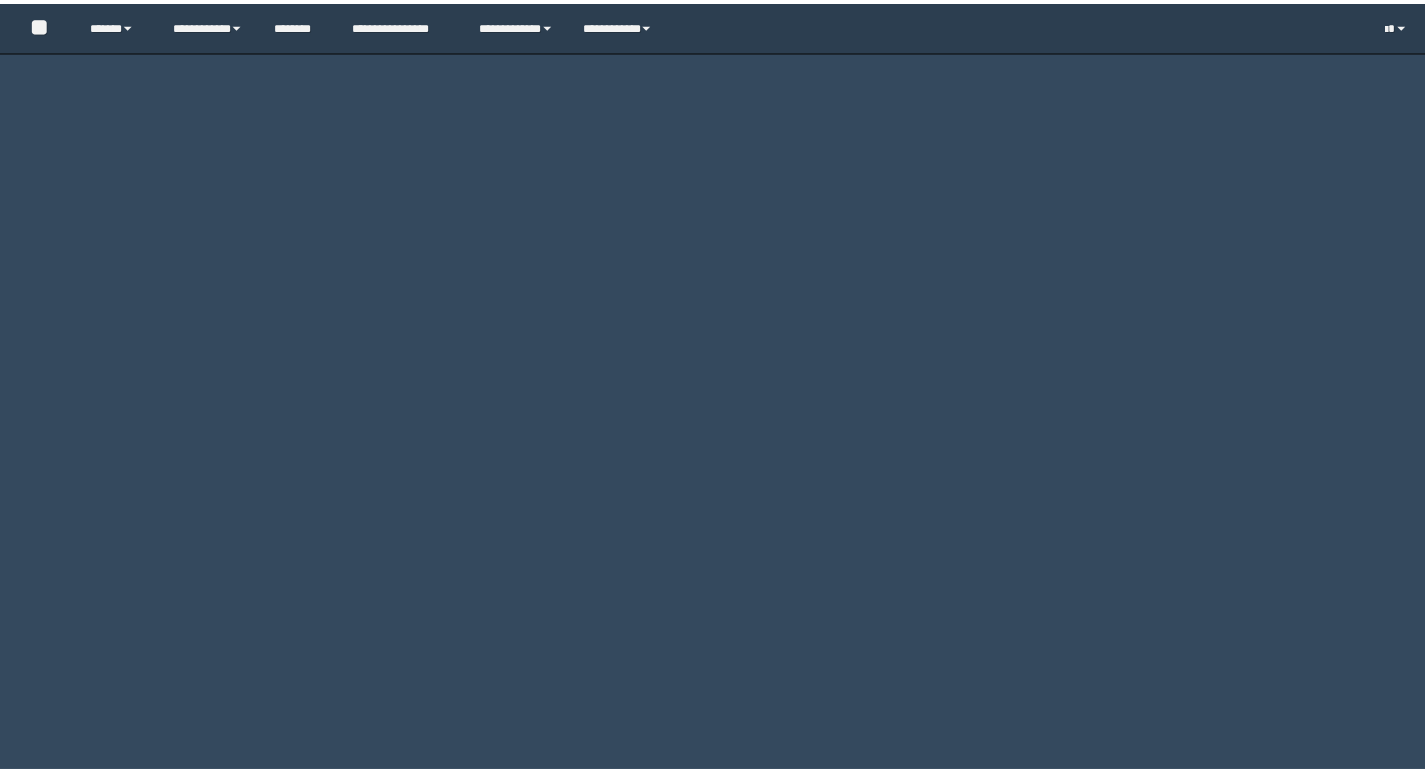 scroll, scrollTop: 0, scrollLeft: 0, axis: both 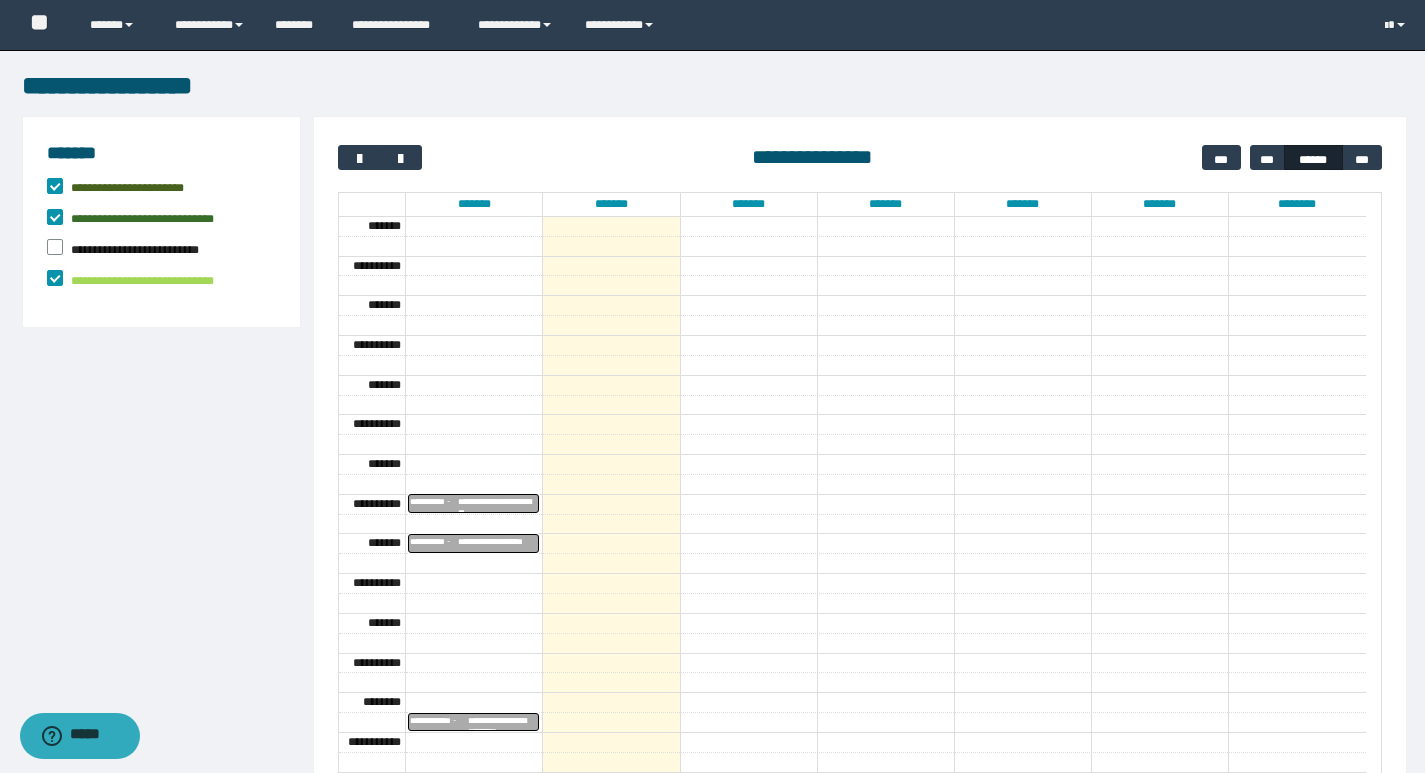 click on "**********" at bounding box center (860, 553) 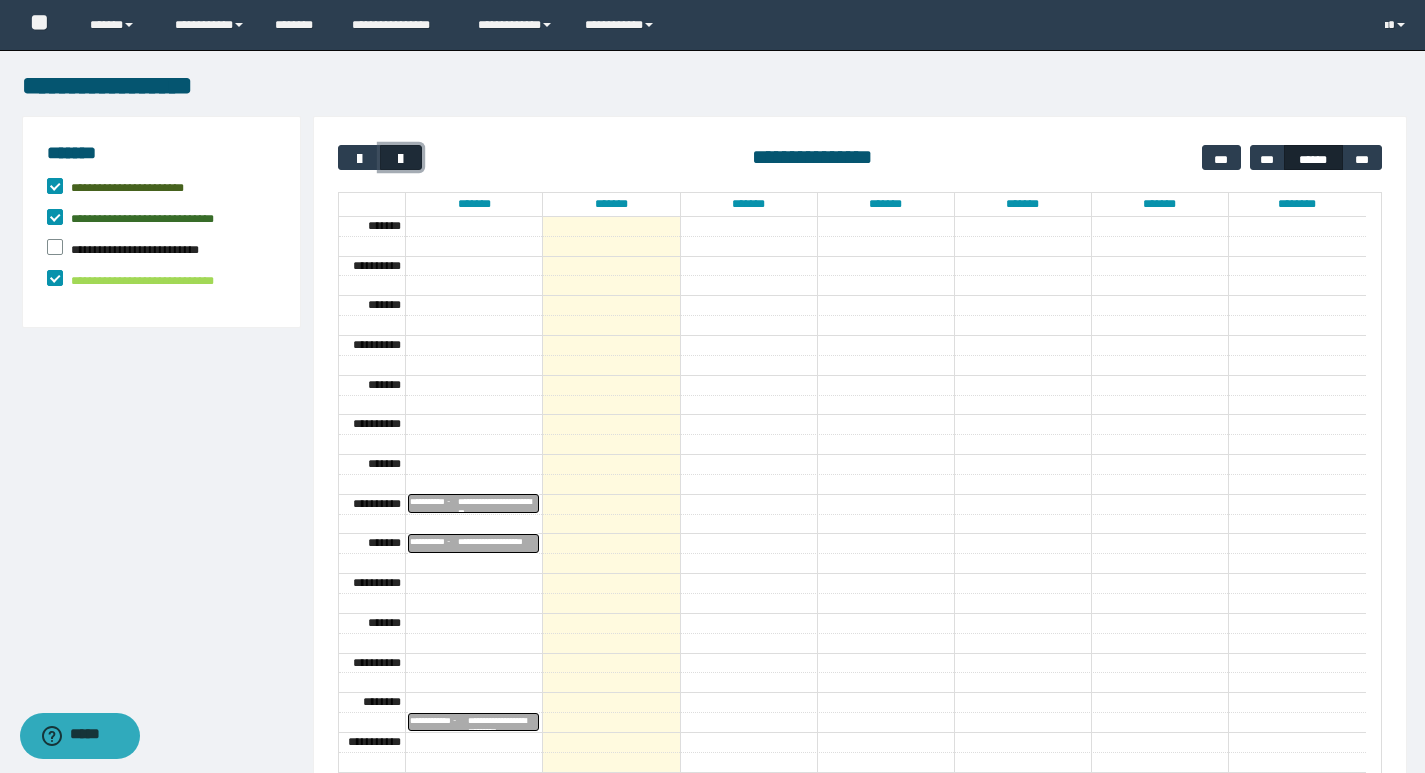 click at bounding box center (401, 159) 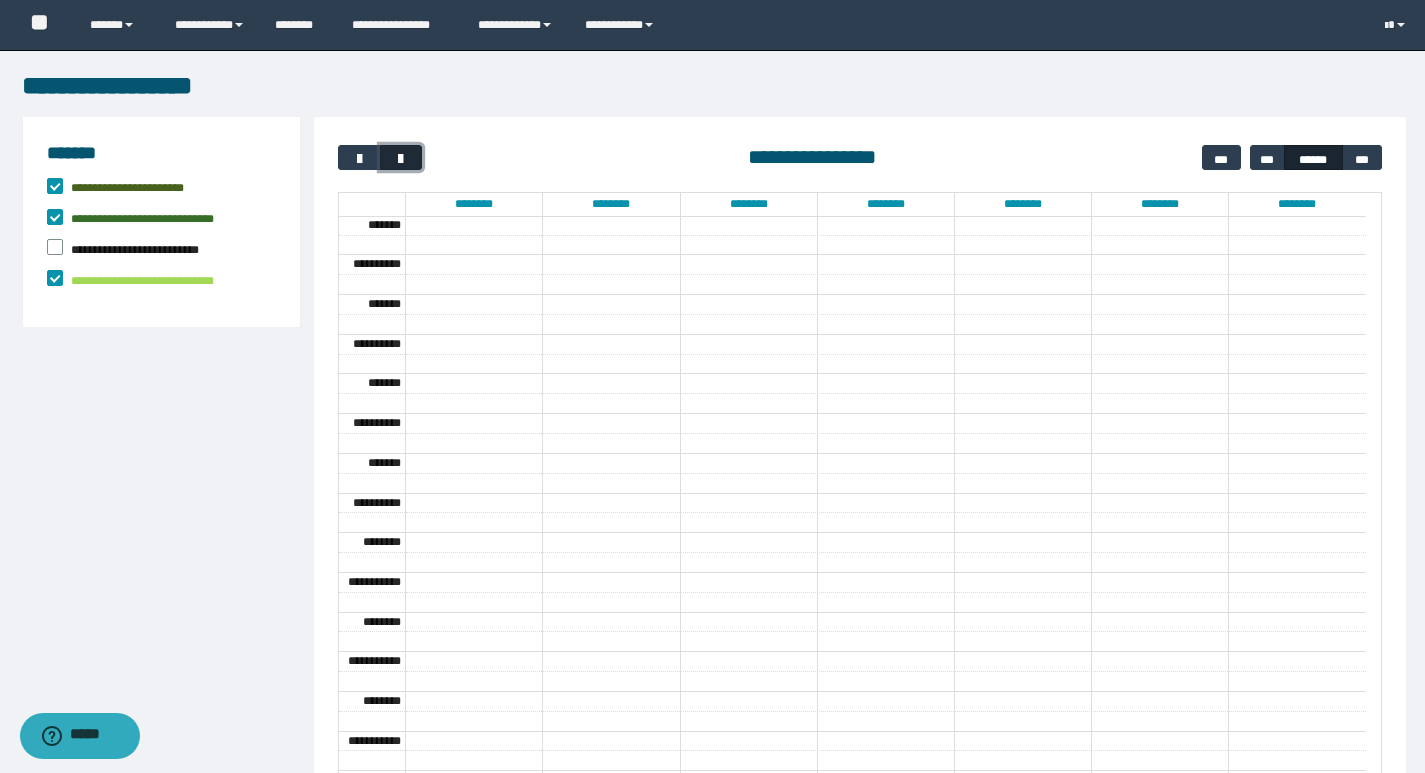 click at bounding box center [401, 159] 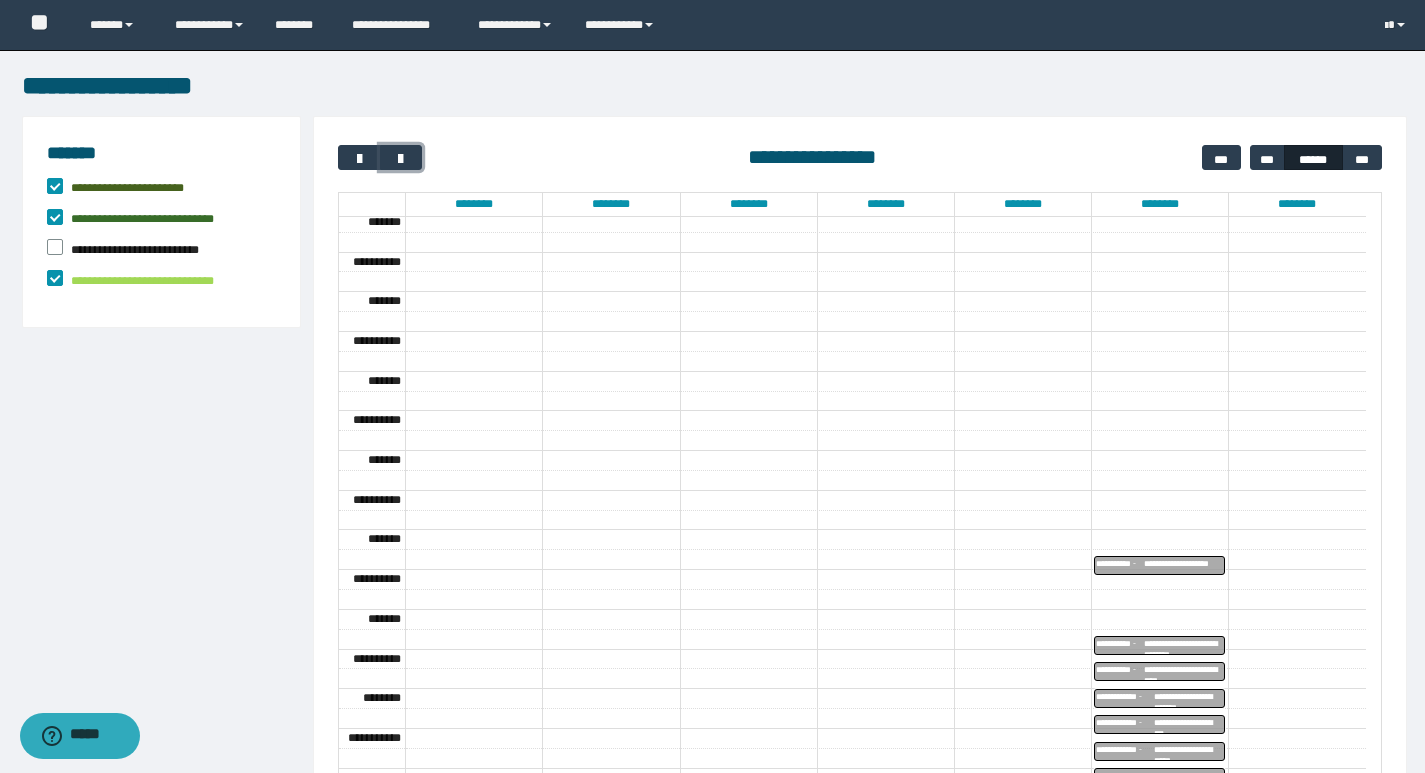 scroll, scrollTop: 0, scrollLeft: 0, axis: both 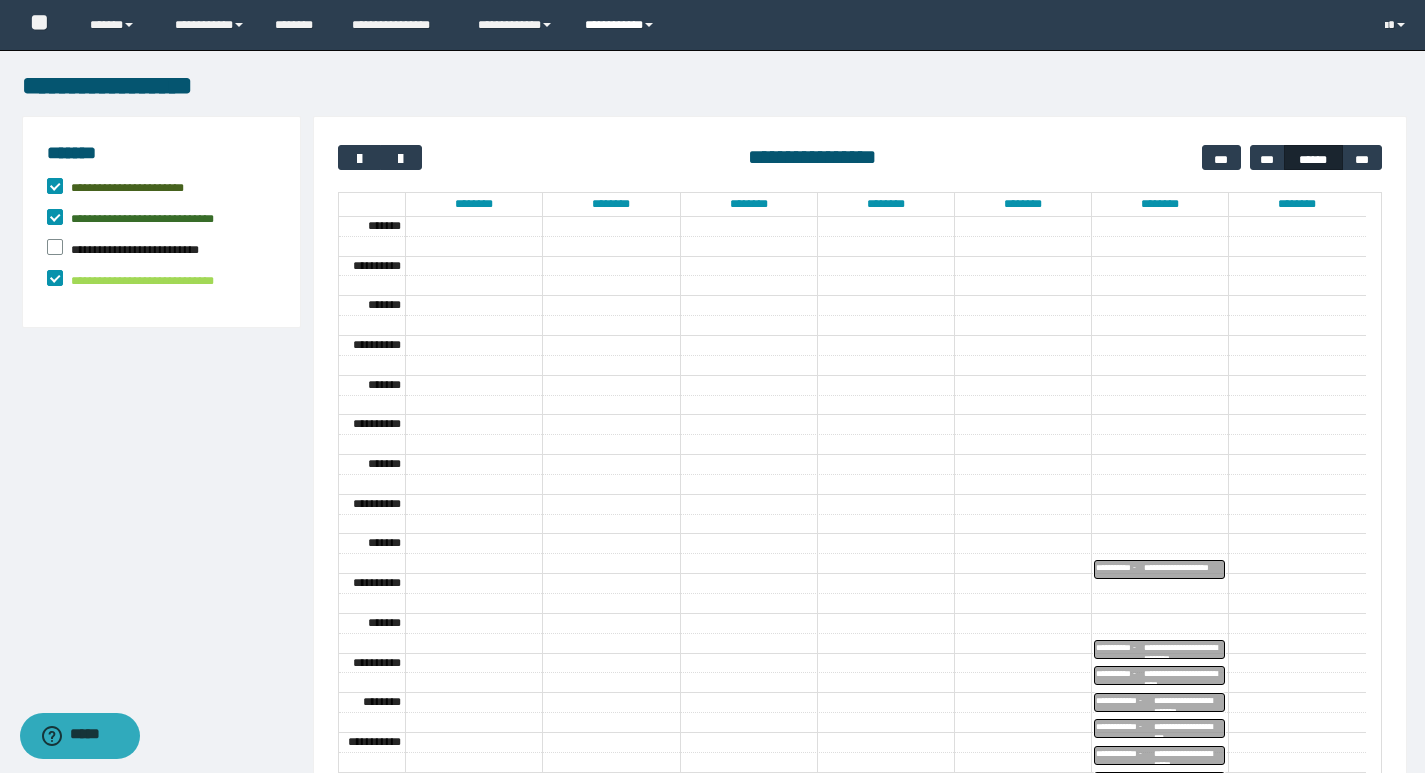click on "**********" at bounding box center [622, 25] 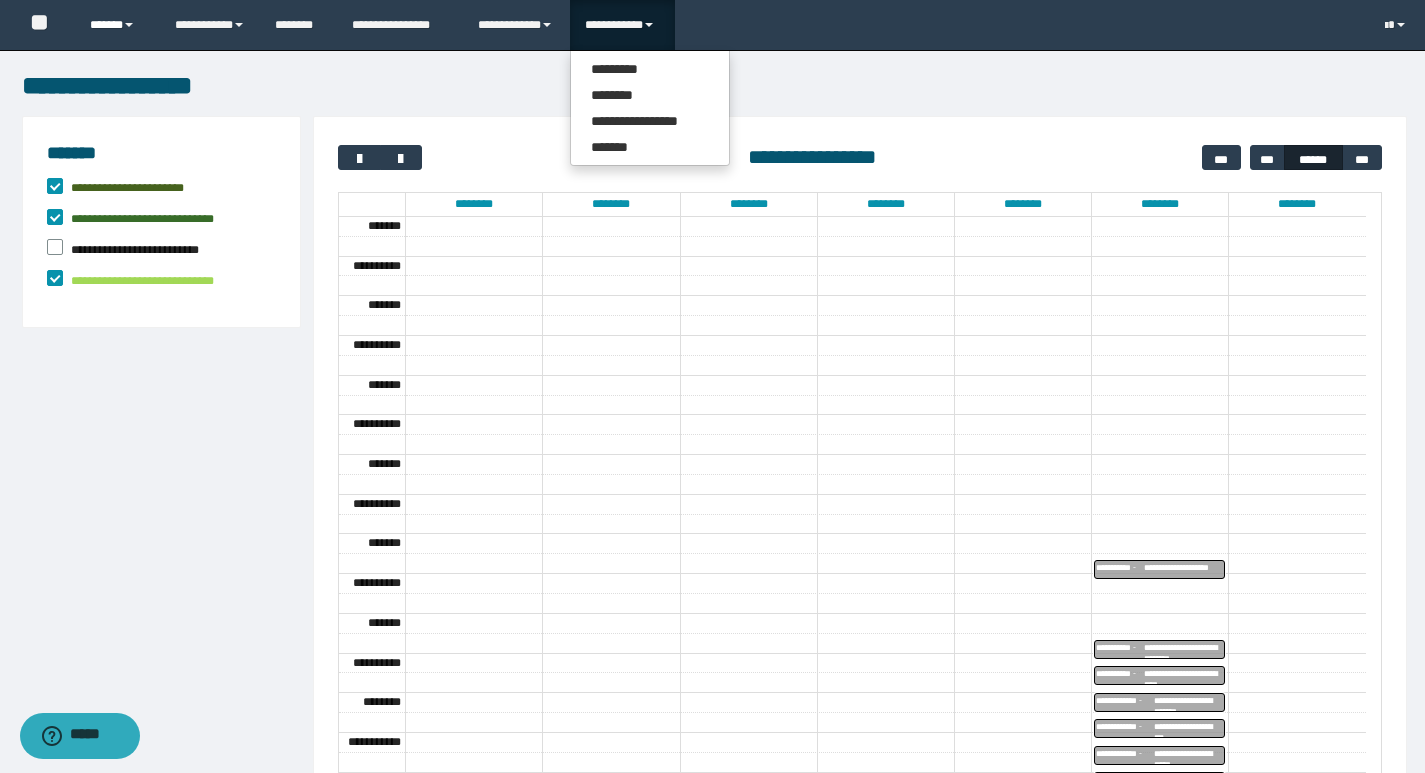 click on "******" at bounding box center (117, 25) 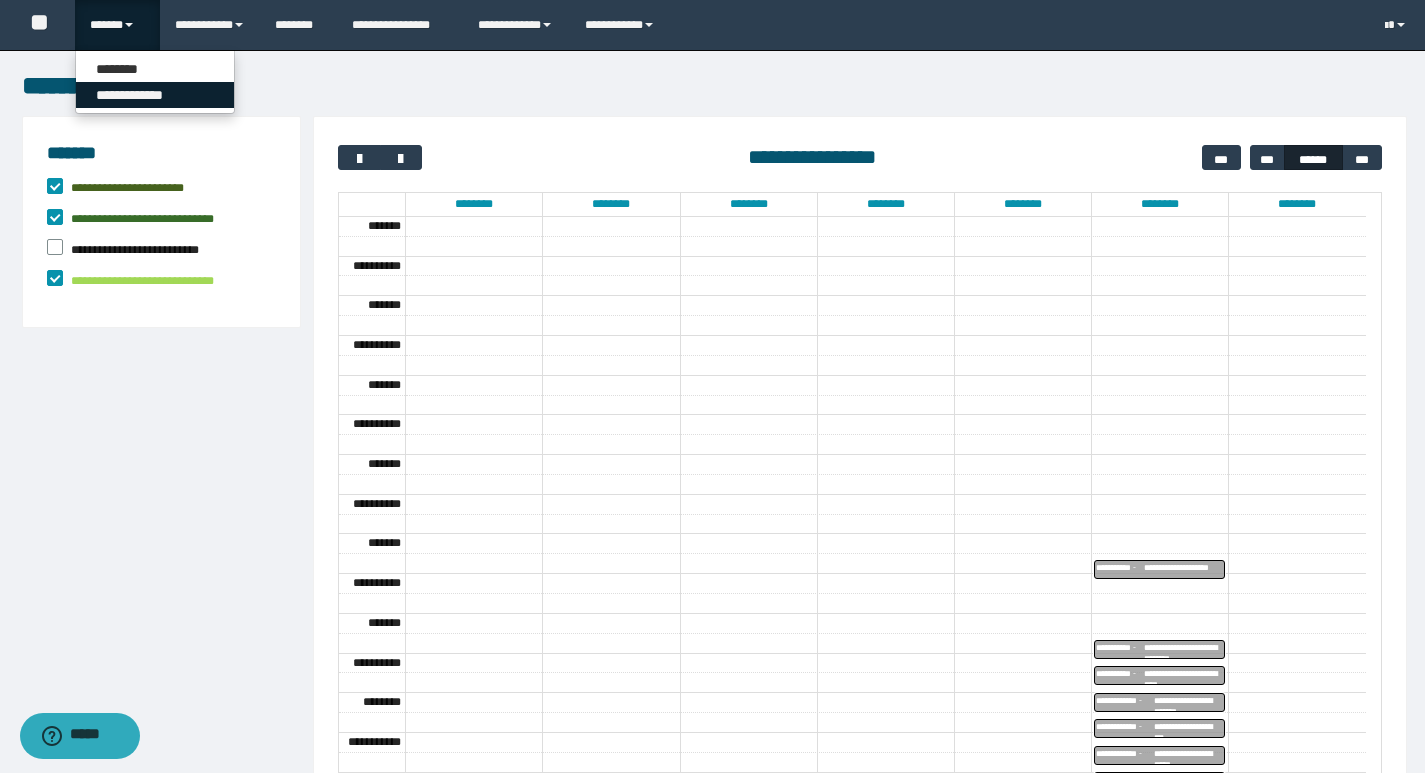 click on "**********" at bounding box center (155, 95) 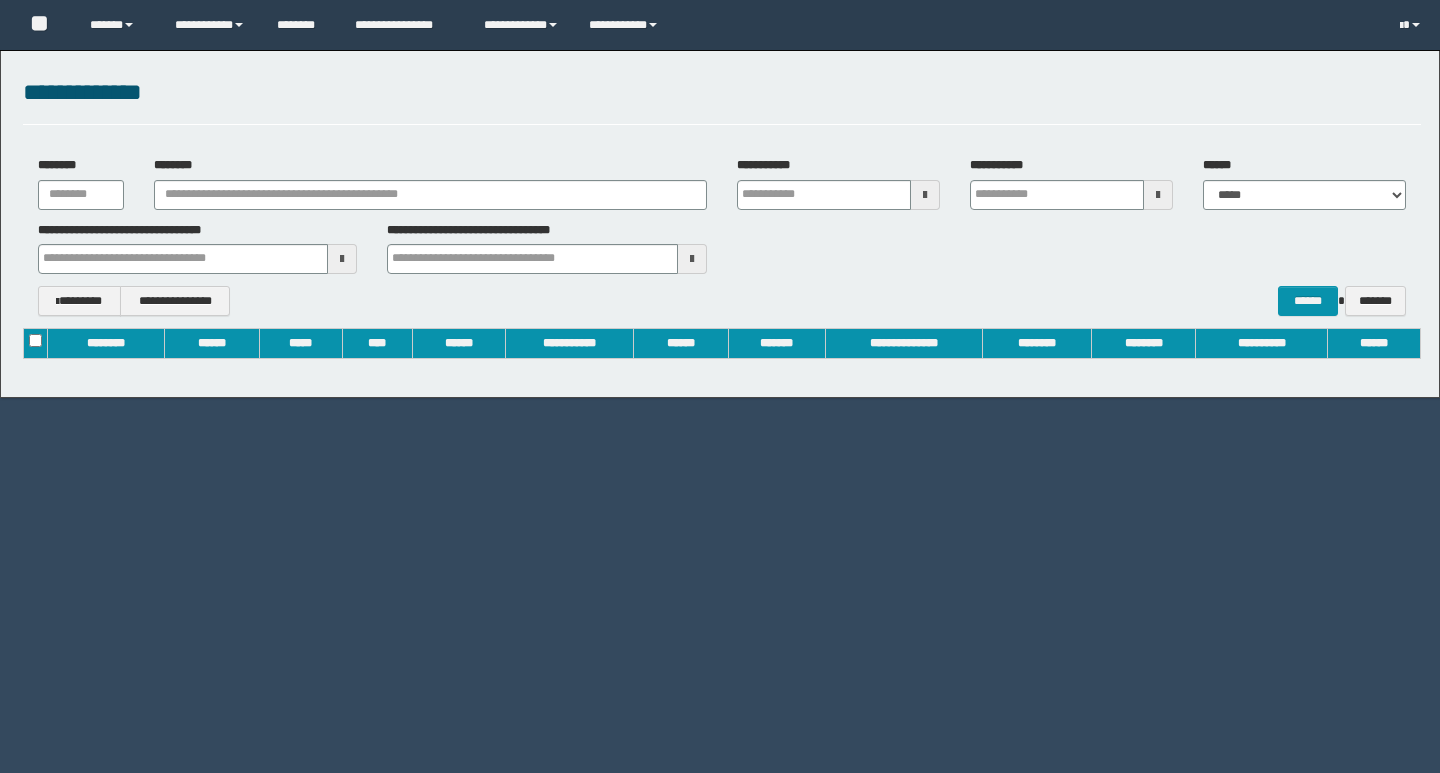 scroll, scrollTop: 0, scrollLeft: 0, axis: both 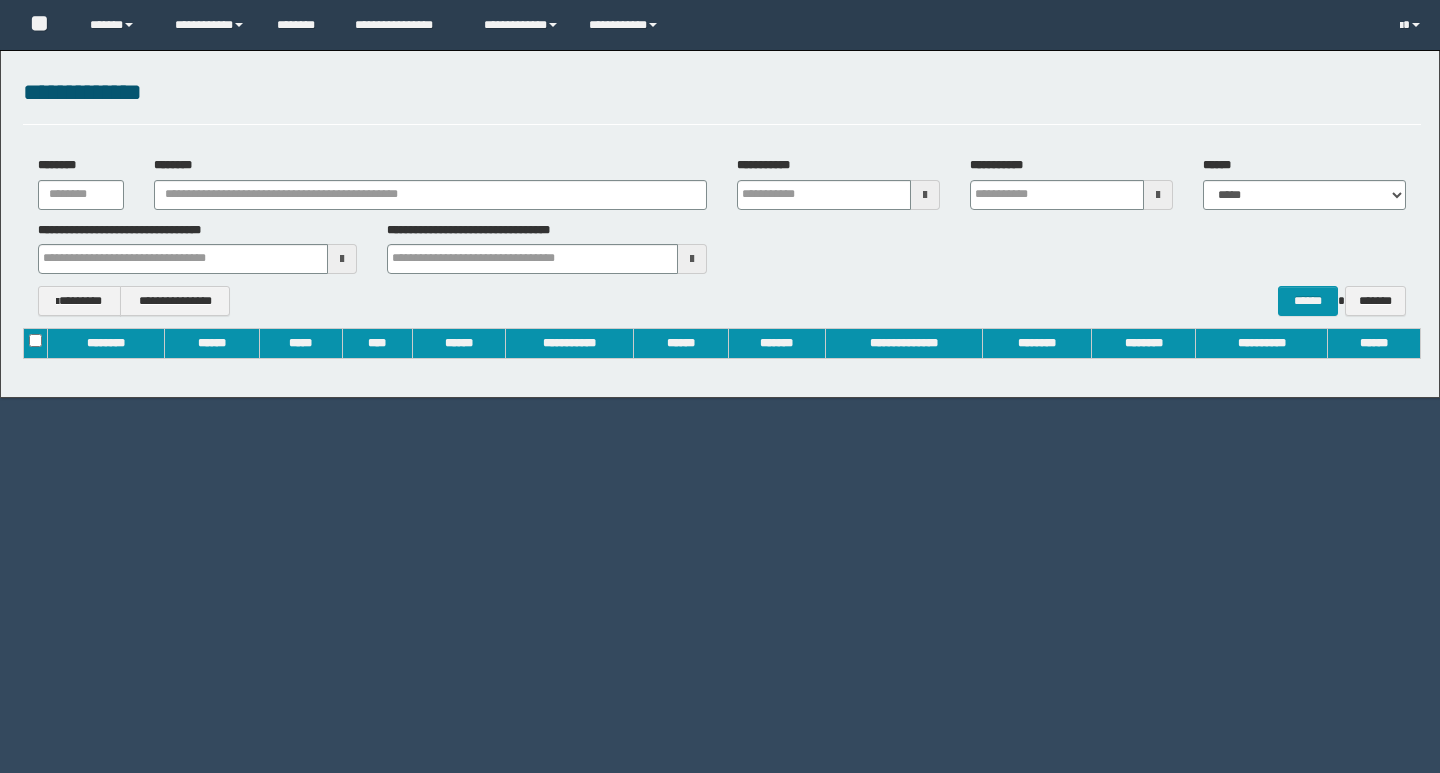 type on "**********" 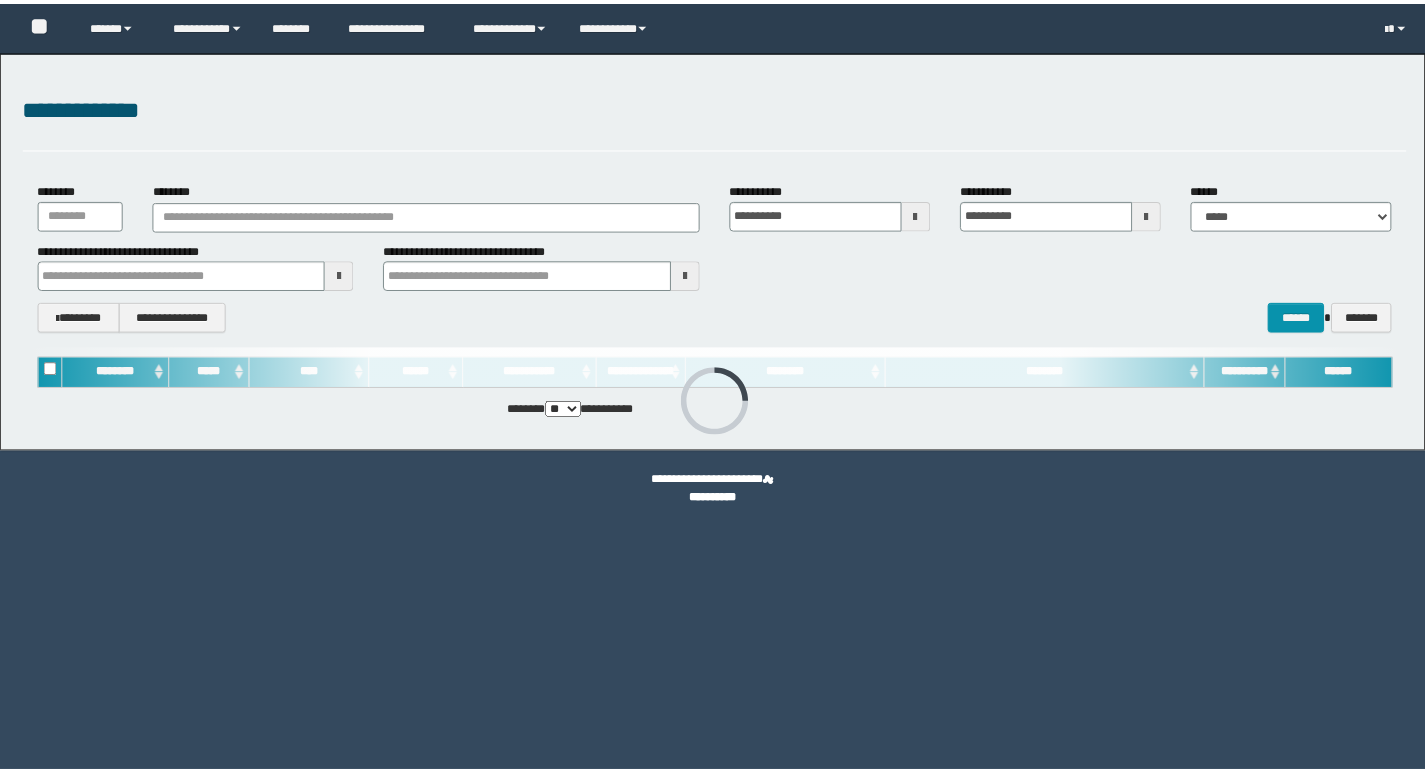 scroll, scrollTop: 0, scrollLeft: 0, axis: both 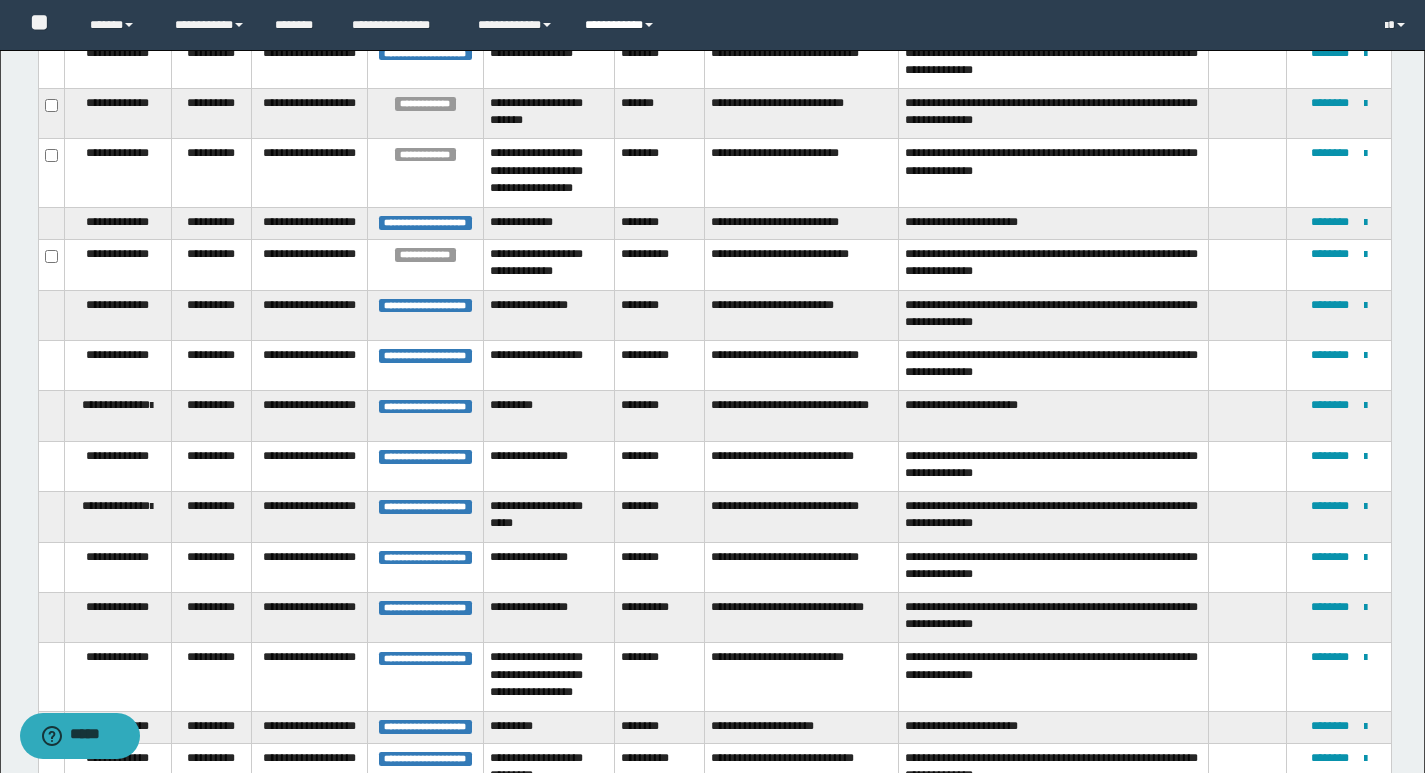 click on "**********" at bounding box center (622, 25) 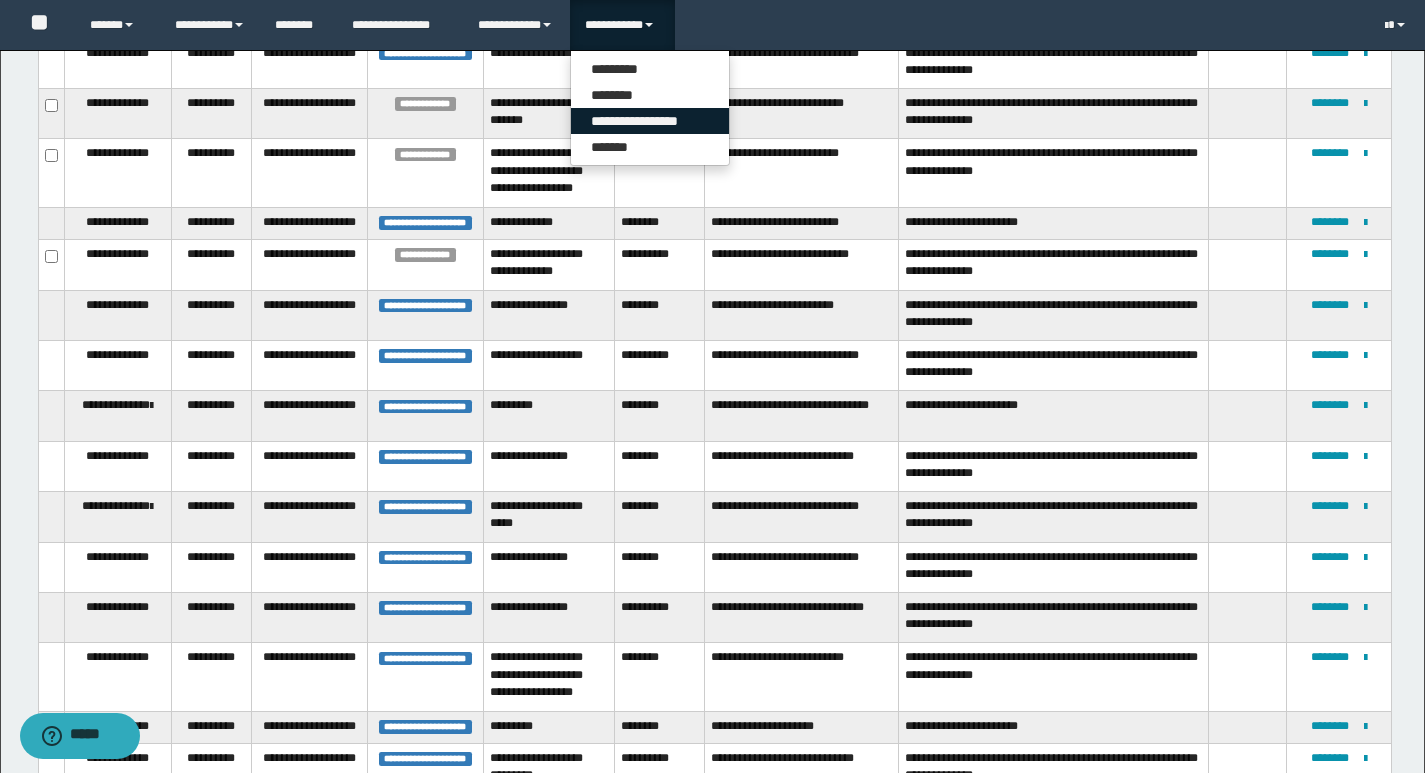 click on "**********" at bounding box center (650, 121) 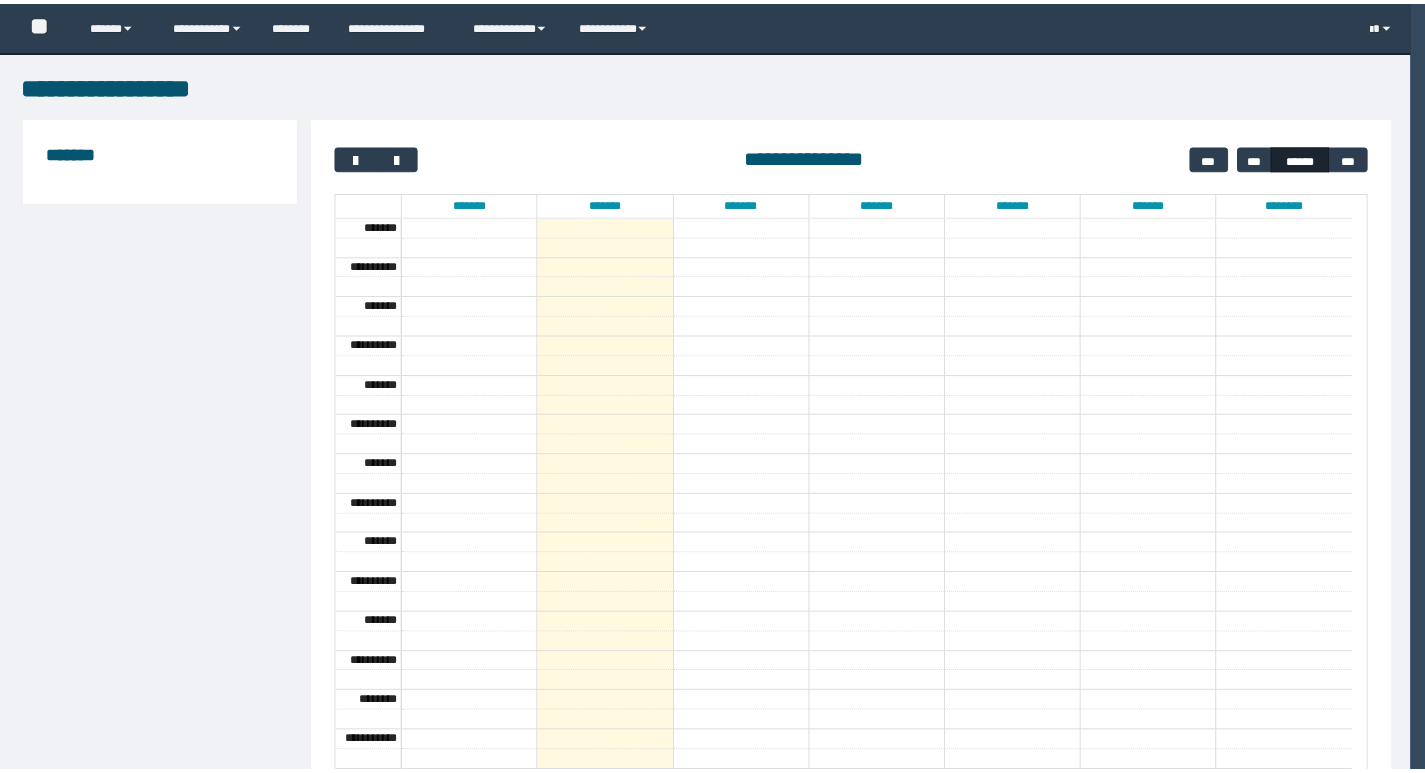 scroll, scrollTop: 0, scrollLeft: 0, axis: both 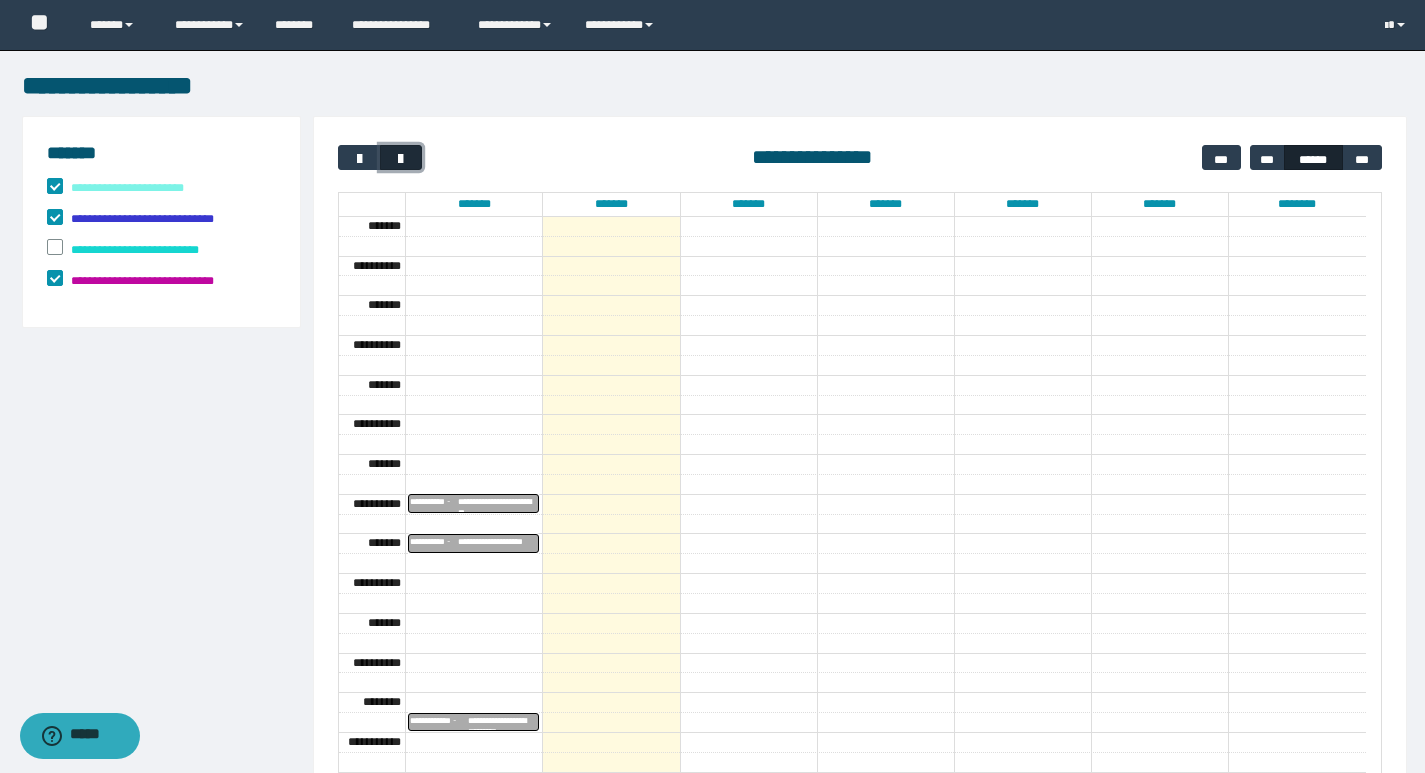 click at bounding box center [401, 157] 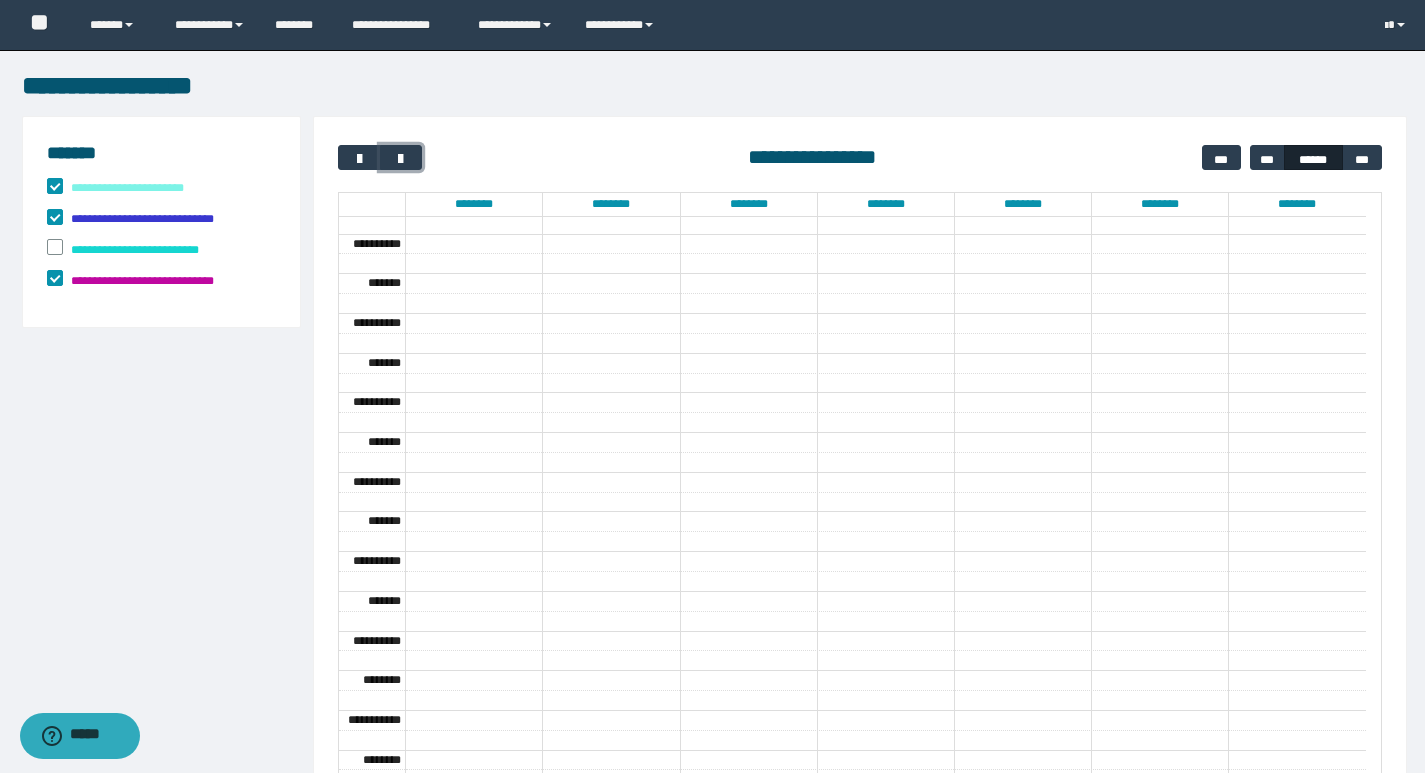 scroll, scrollTop: 0, scrollLeft: 0, axis: both 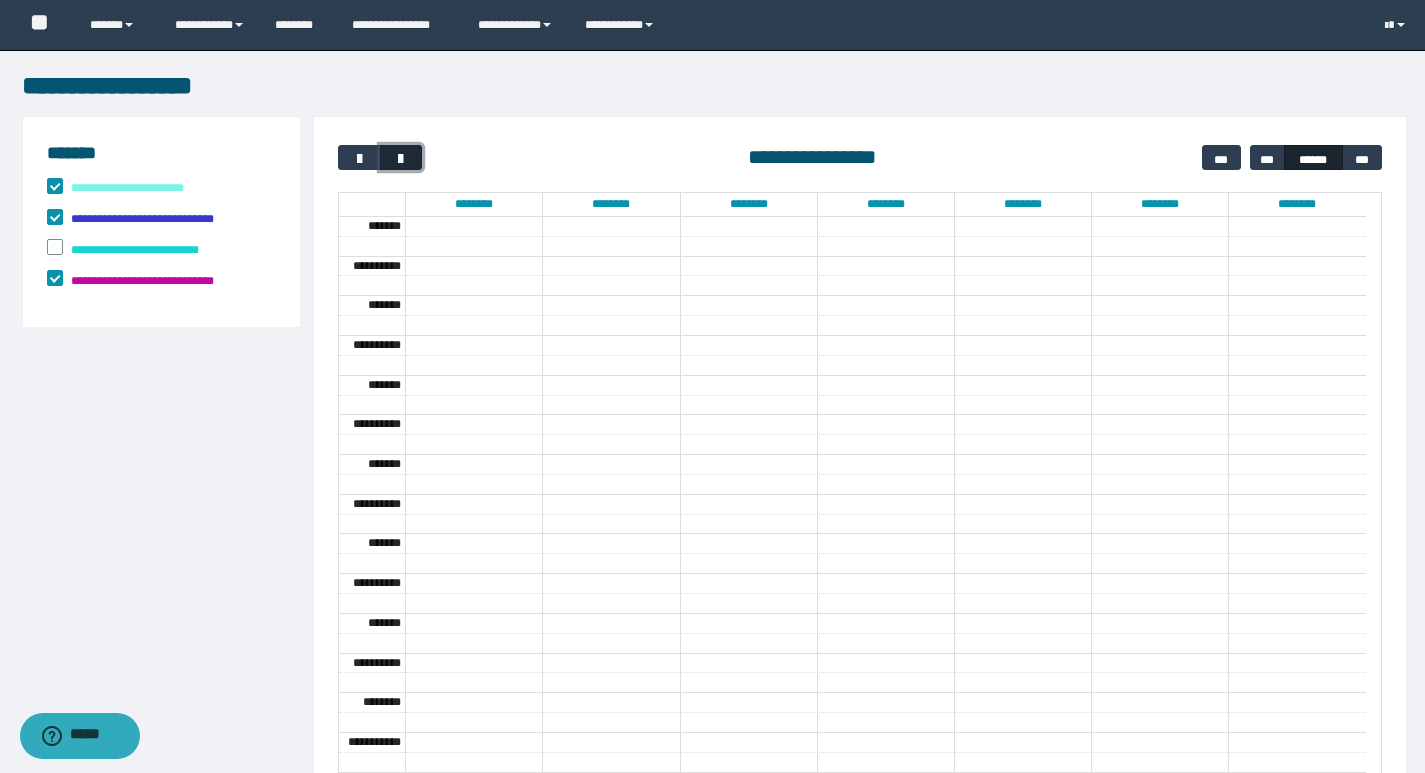 click at bounding box center (401, 157) 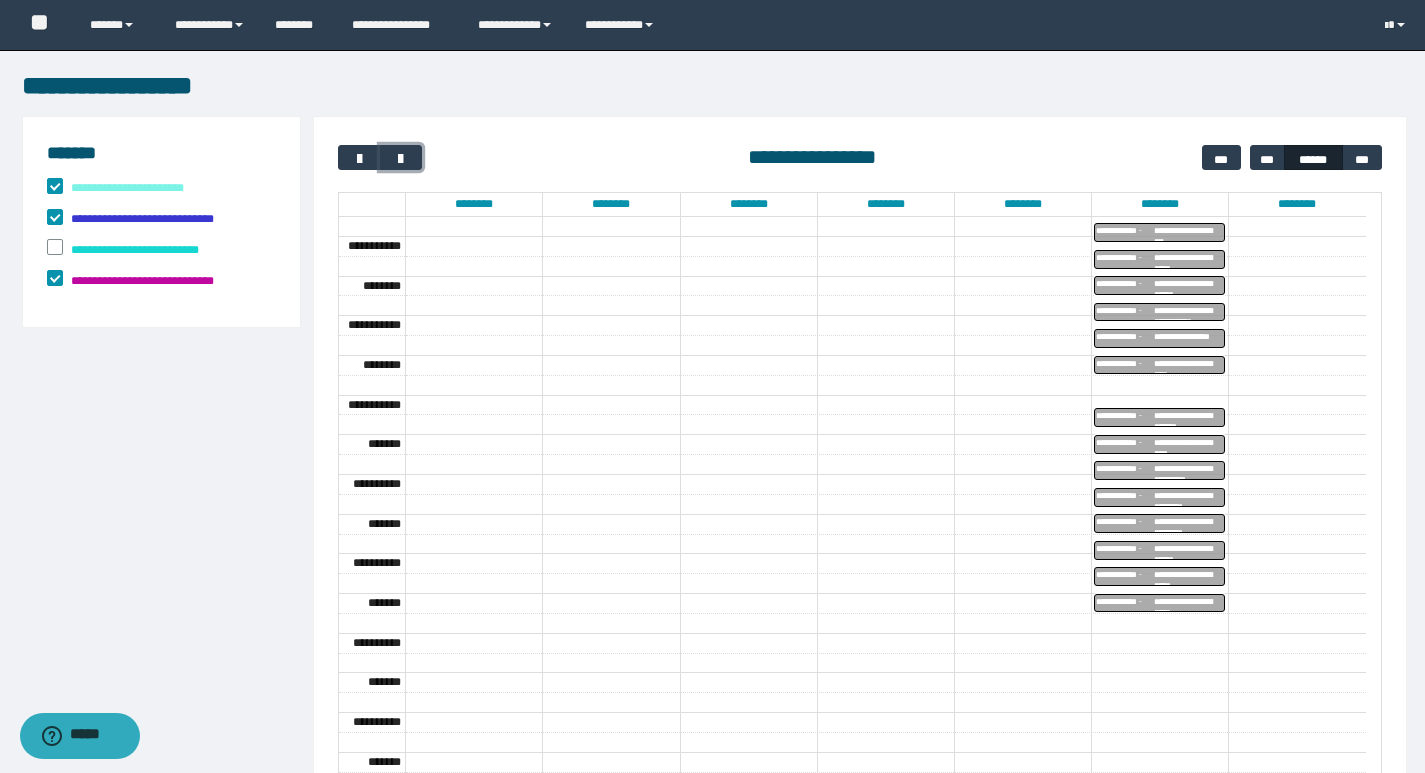 scroll, scrollTop: 522, scrollLeft: 0, axis: vertical 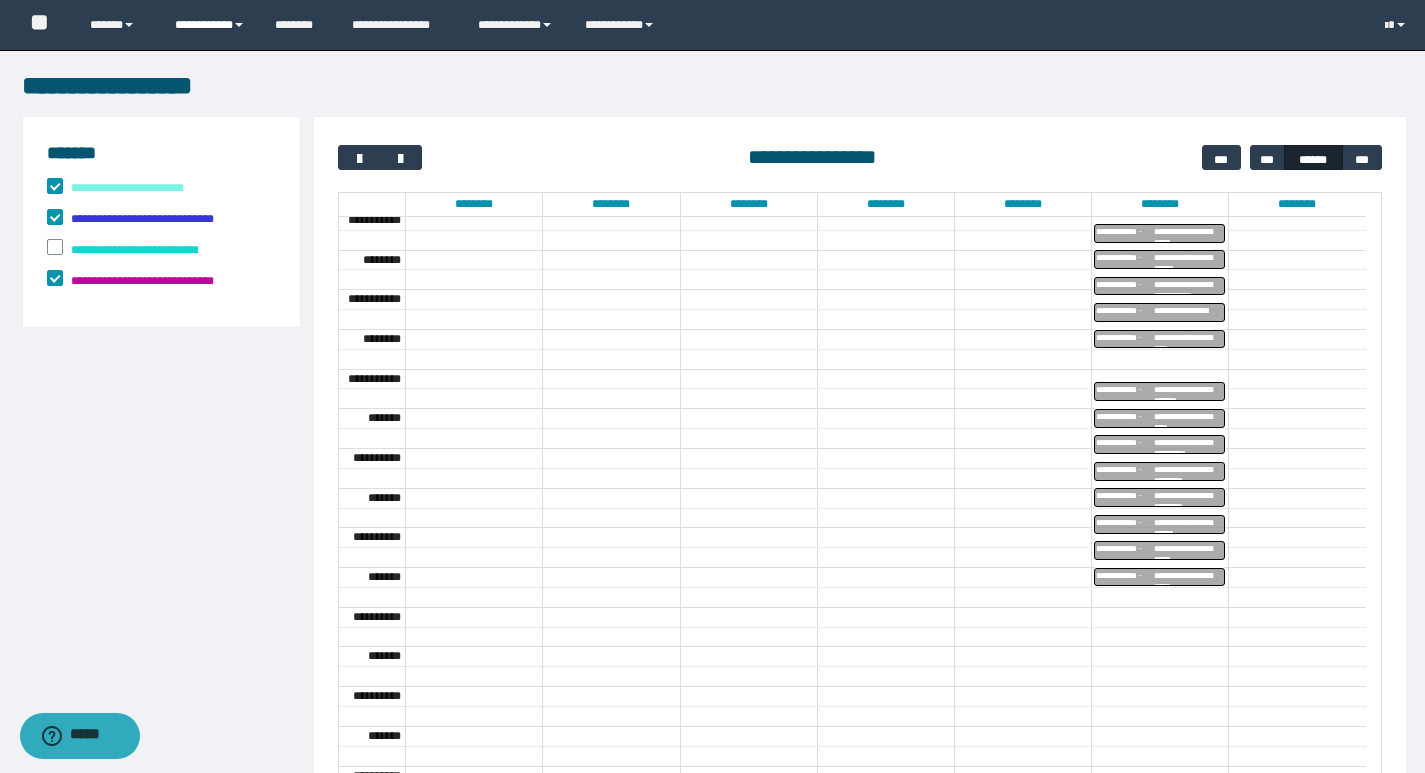 drag, startPoint x: 219, startPoint y: 17, endPoint x: 245, endPoint y: 36, distance: 32.202484 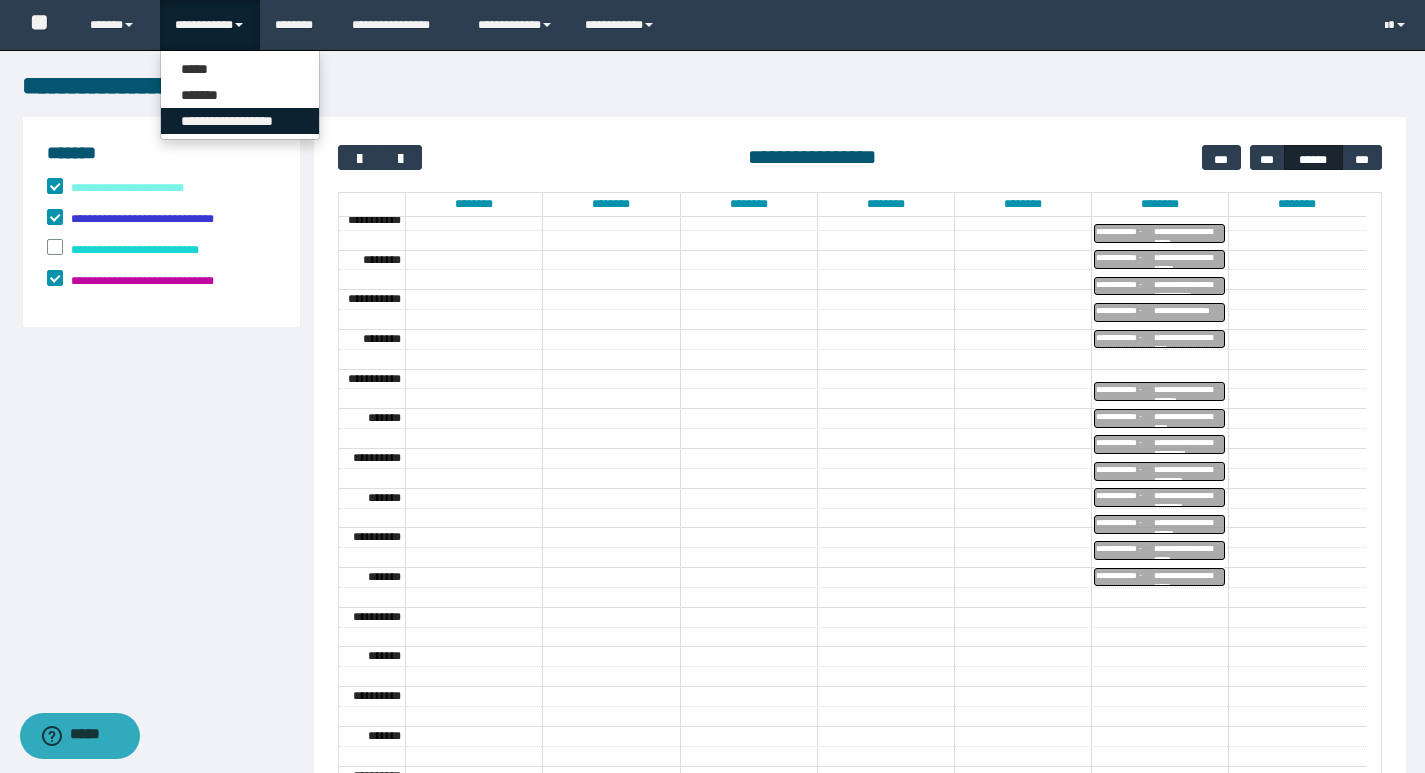 click on "**********" at bounding box center [240, 121] 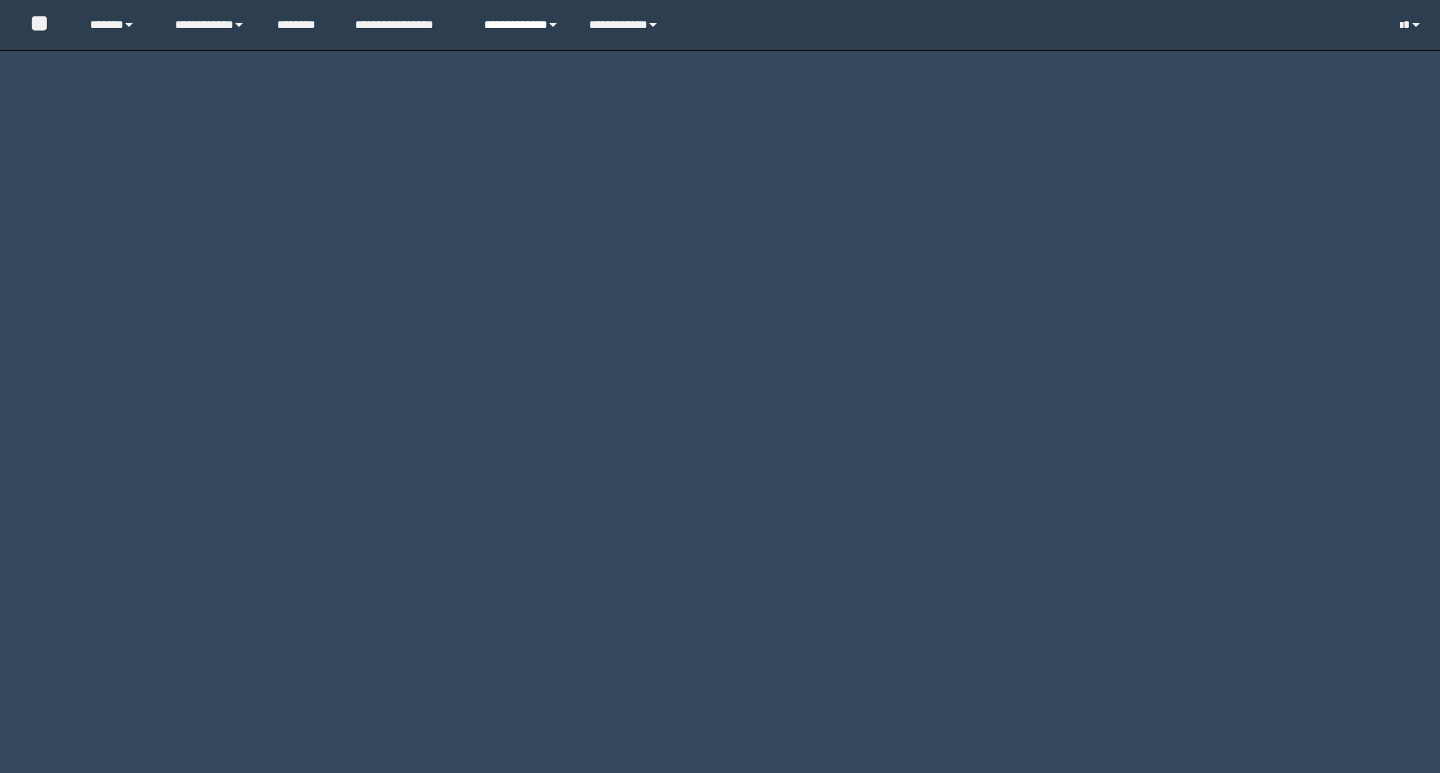 scroll, scrollTop: 0, scrollLeft: 0, axis: both 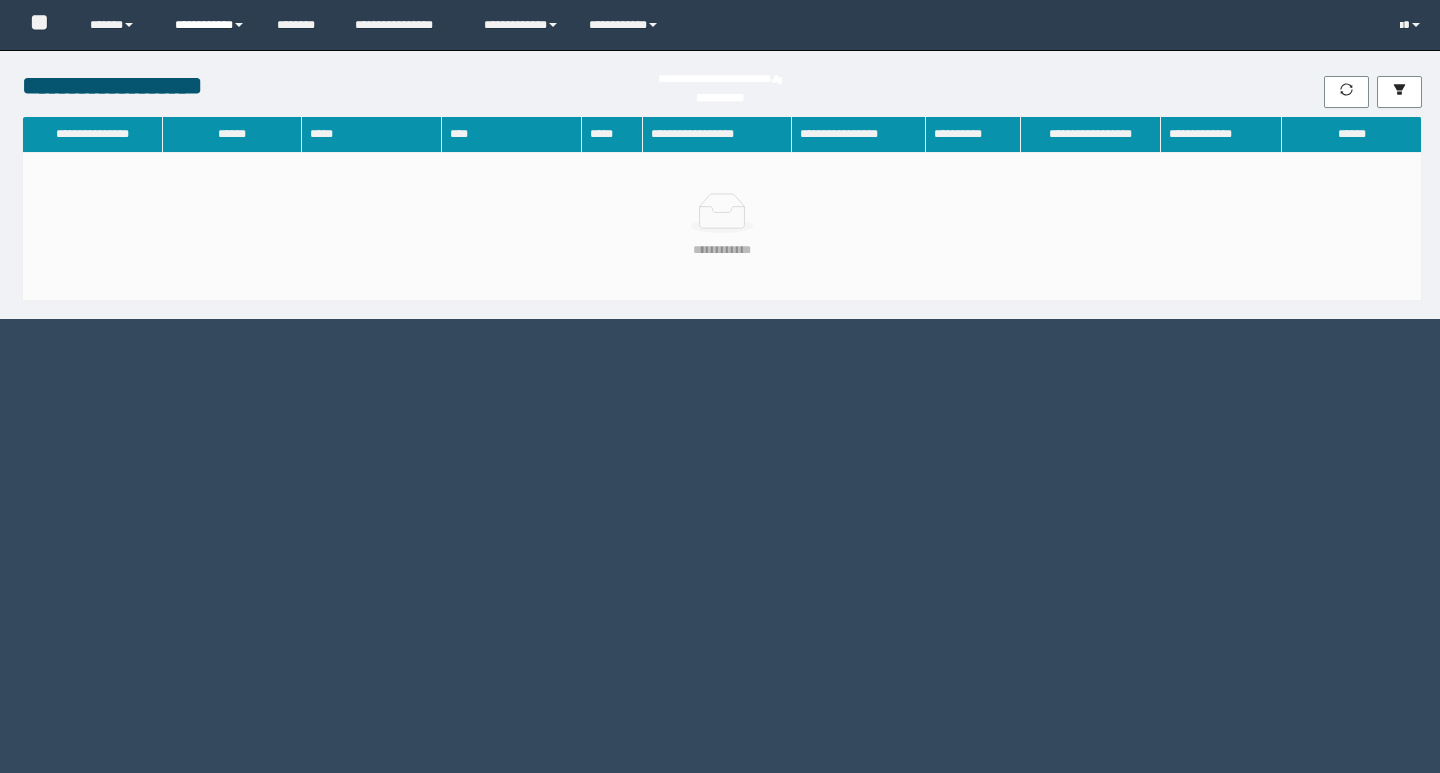 click on "**********" at bounding box center [210, 25] 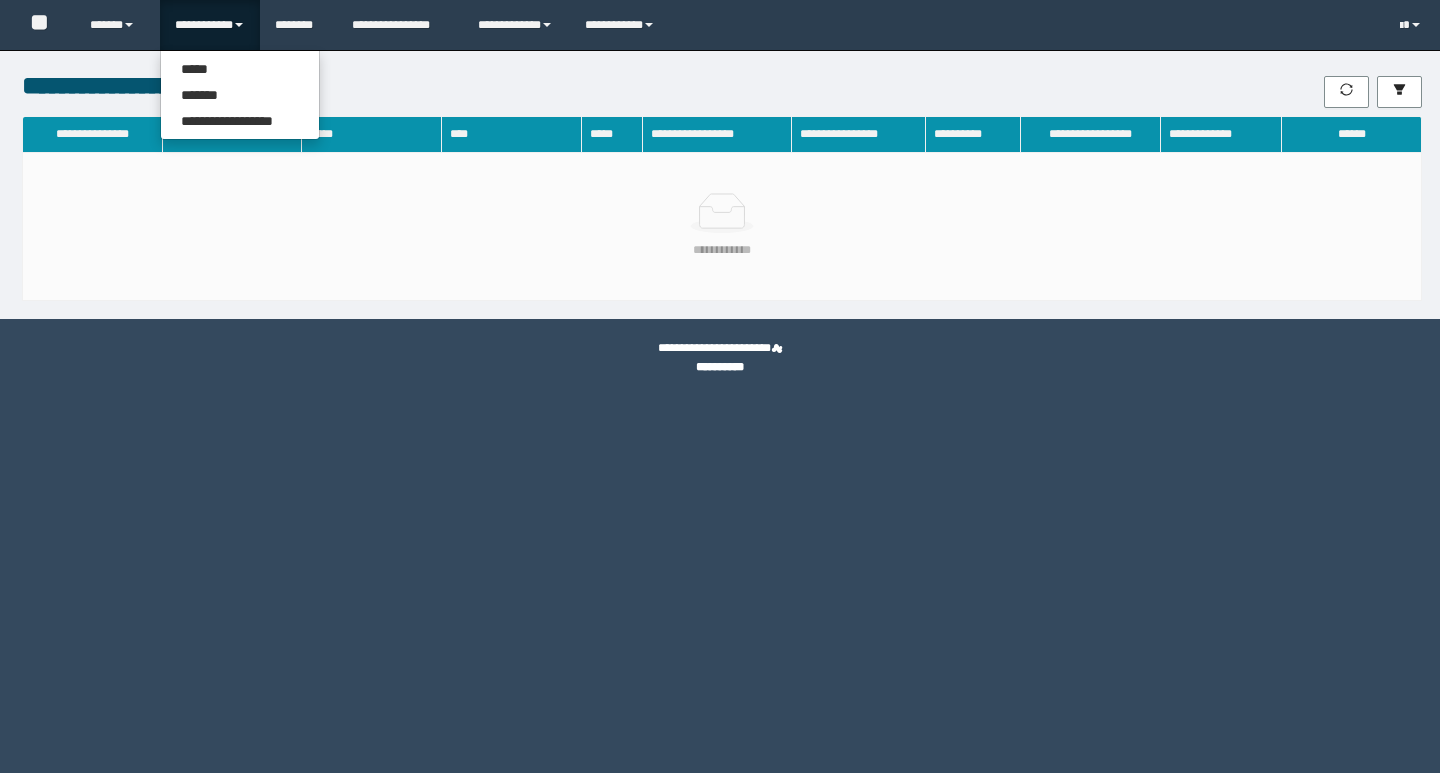 scroll, scrollTop: 0, scrollLeft: 0, axis: both 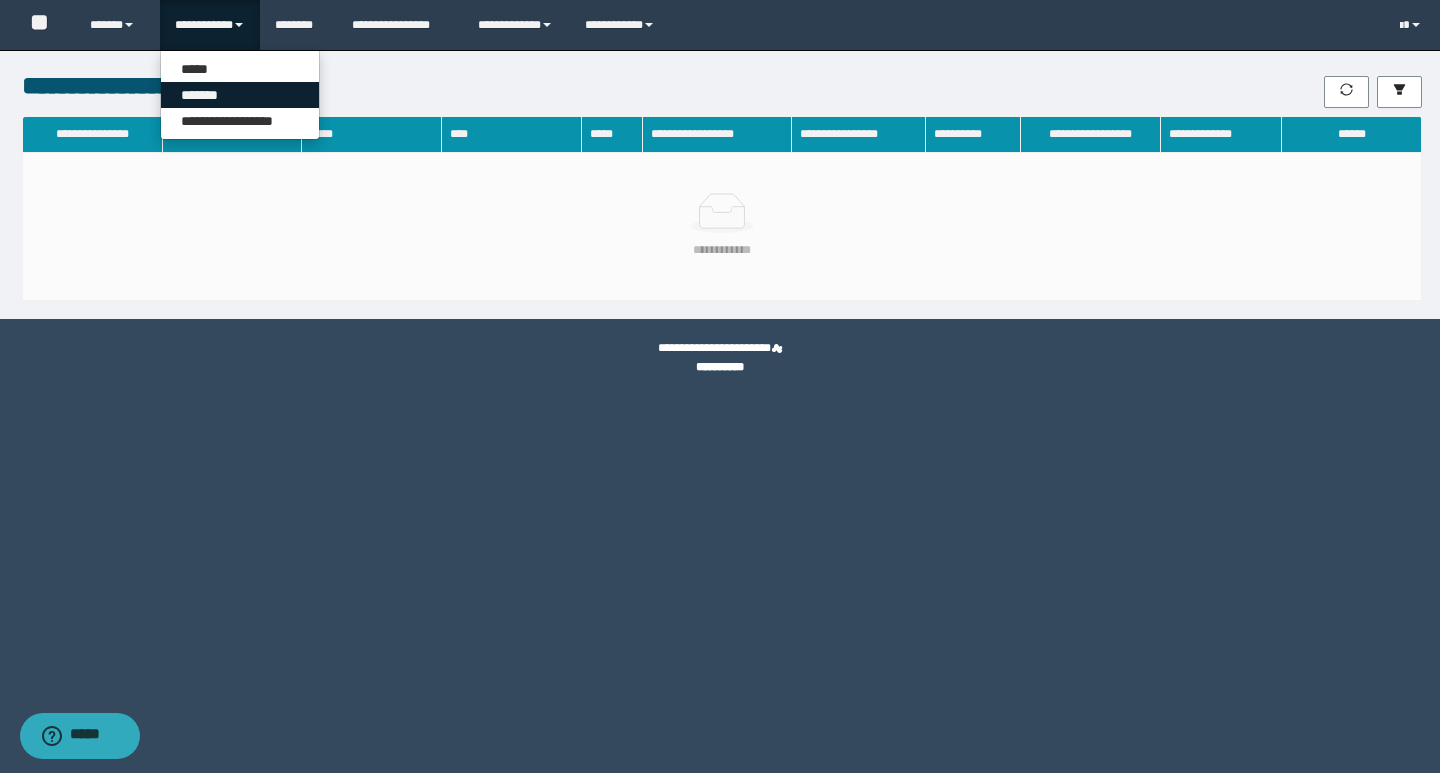 click on "*******" at bounding box center (240, 95) 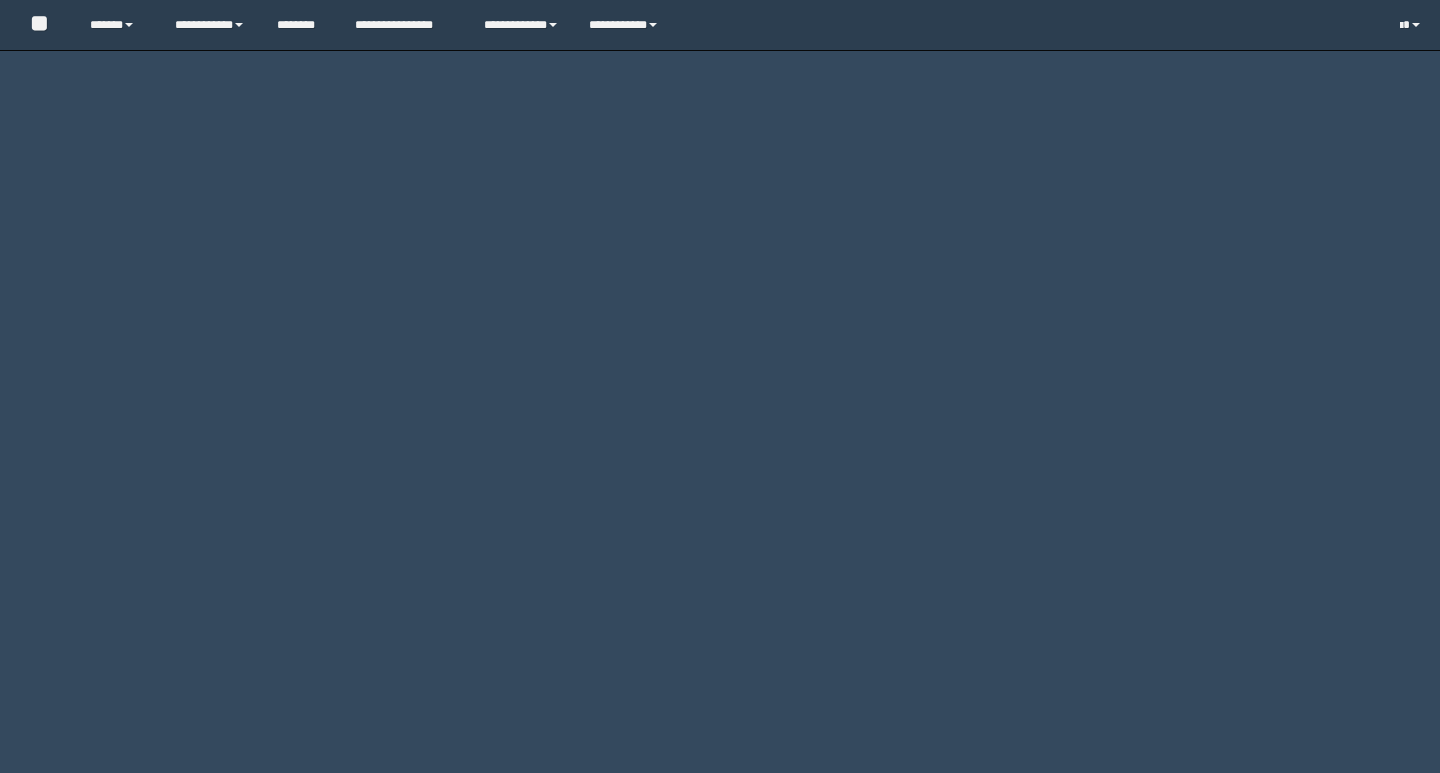 scroll, scrollTop: 0, scrollLeft: 0, axis: both 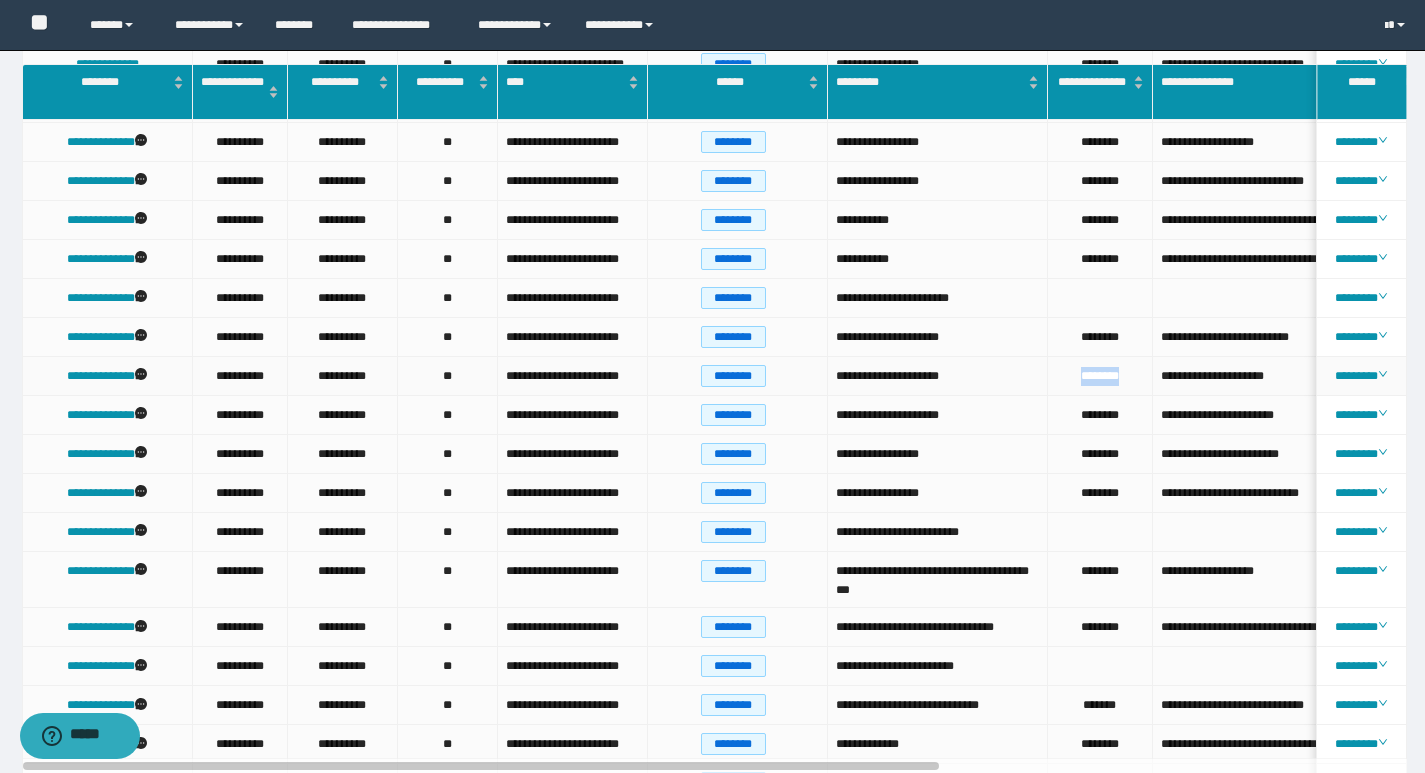 drag, startPoint x: 1133, startPoint y: 409, endPoint x: 1071, endPoint y: 411, distance: 62.03225 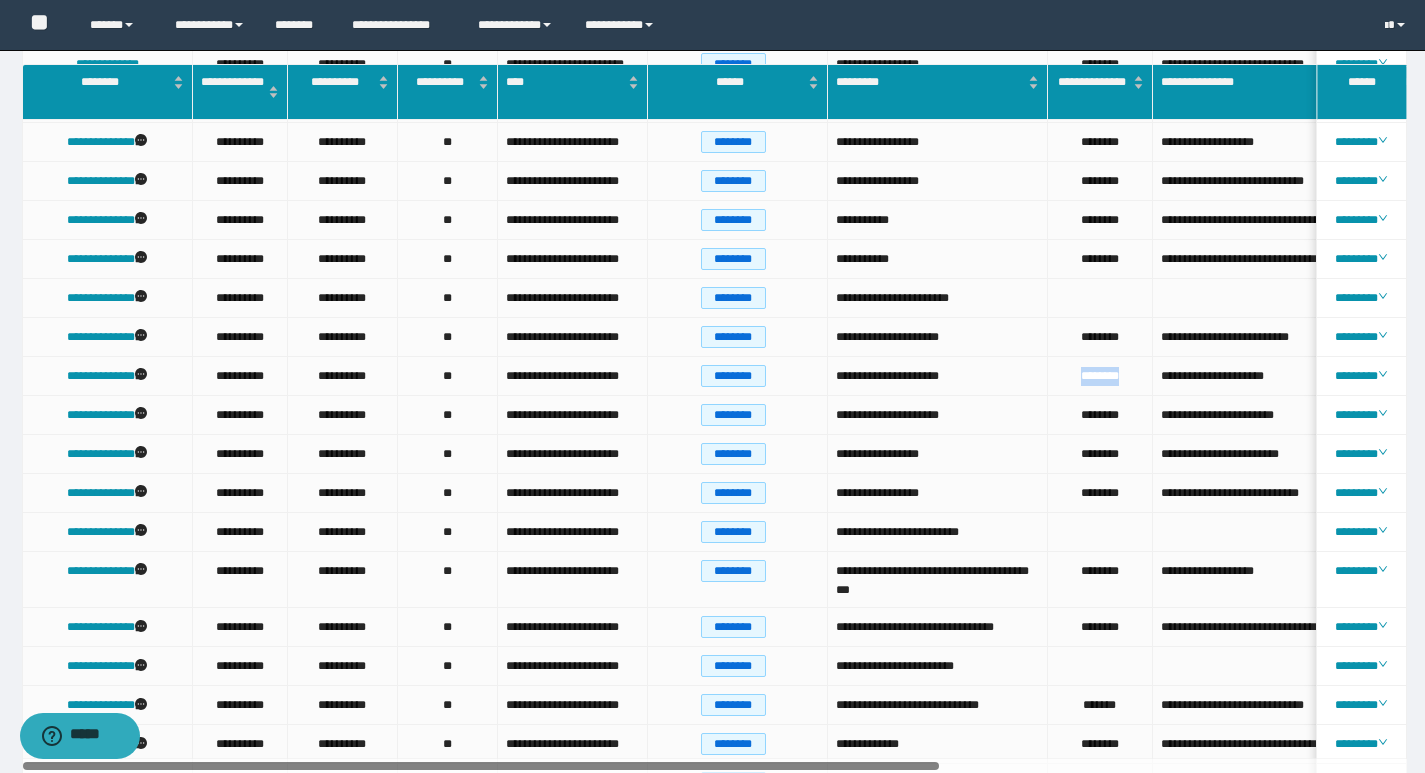 scroll, scrollTop: 0, scrollLeft: 104, axis: horizontal 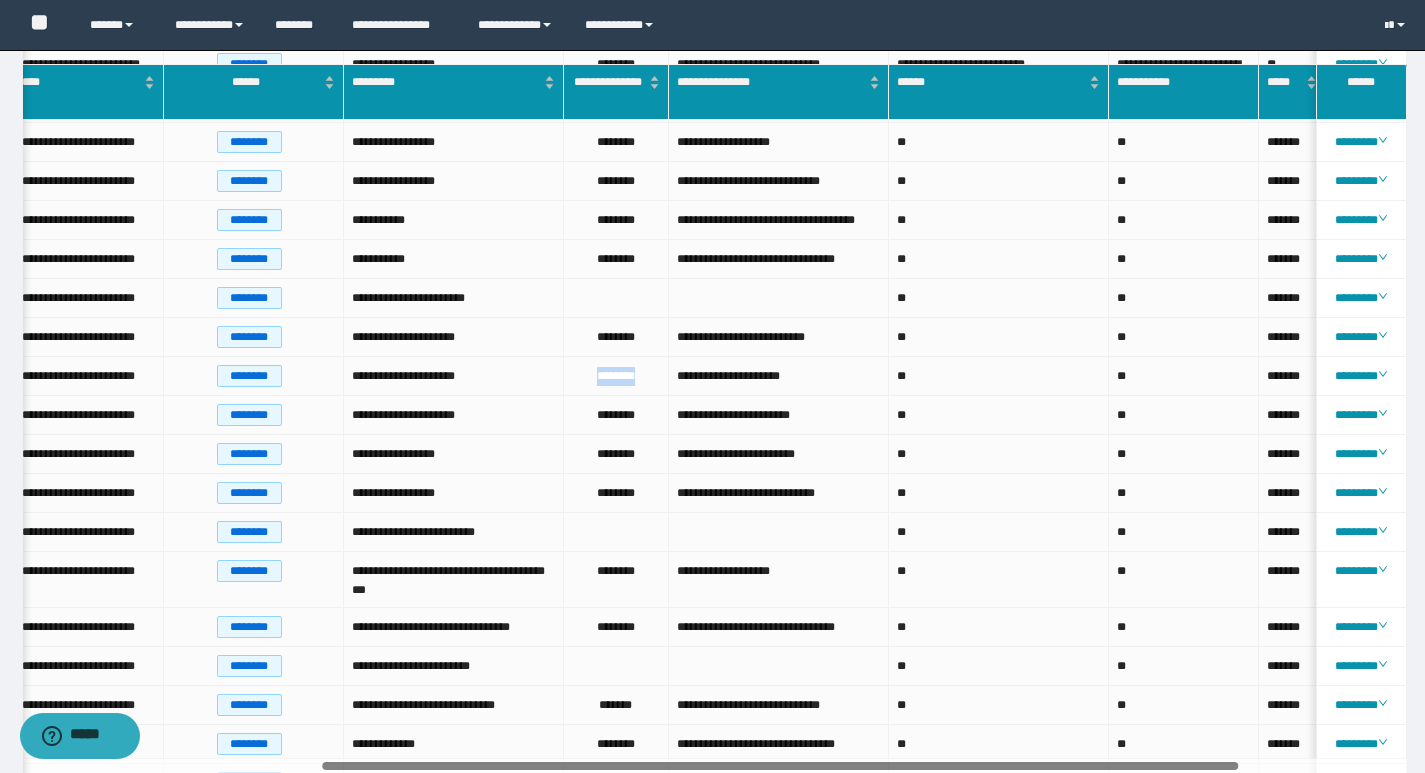 drag, startPoint x: 890, startPoint y: 766, endPoint x: 1210, endPoint y: 767, distance: 320.00156 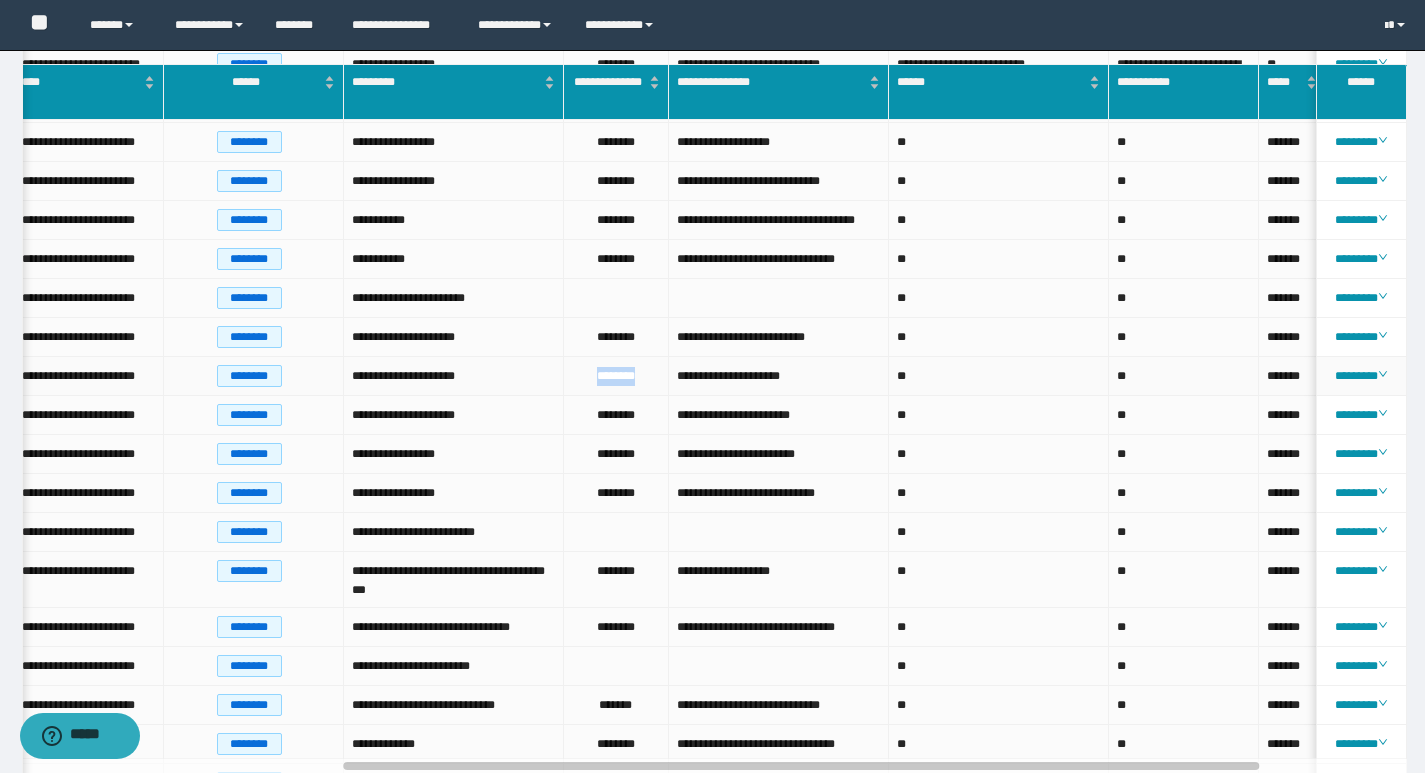 copy on "********" 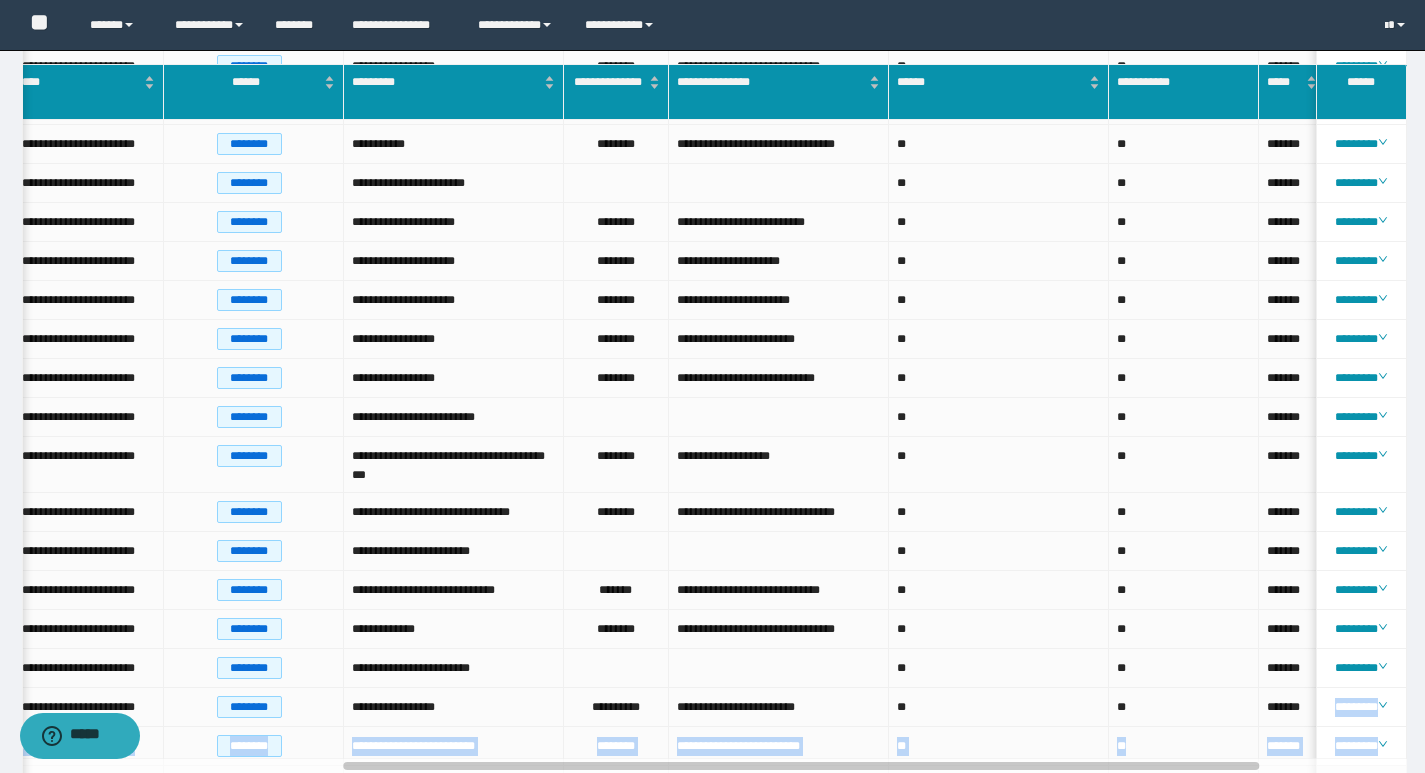 drag, startPoint x: 1205, startPoint y: 759, endPoint x: 1349, endPoint y: 755, distance: 144.05554 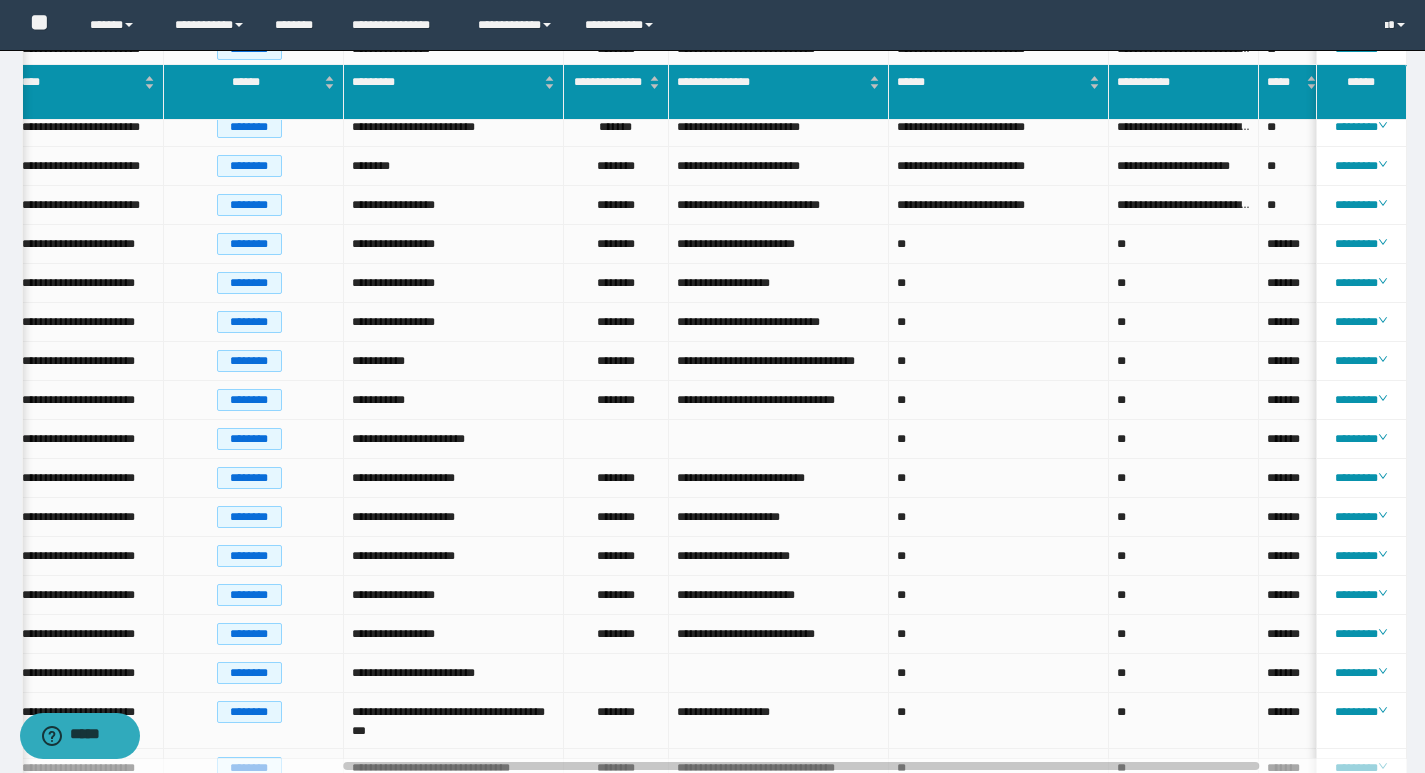 scroll, scrollTop: 97, scrollLeft: 0, axis: vertical 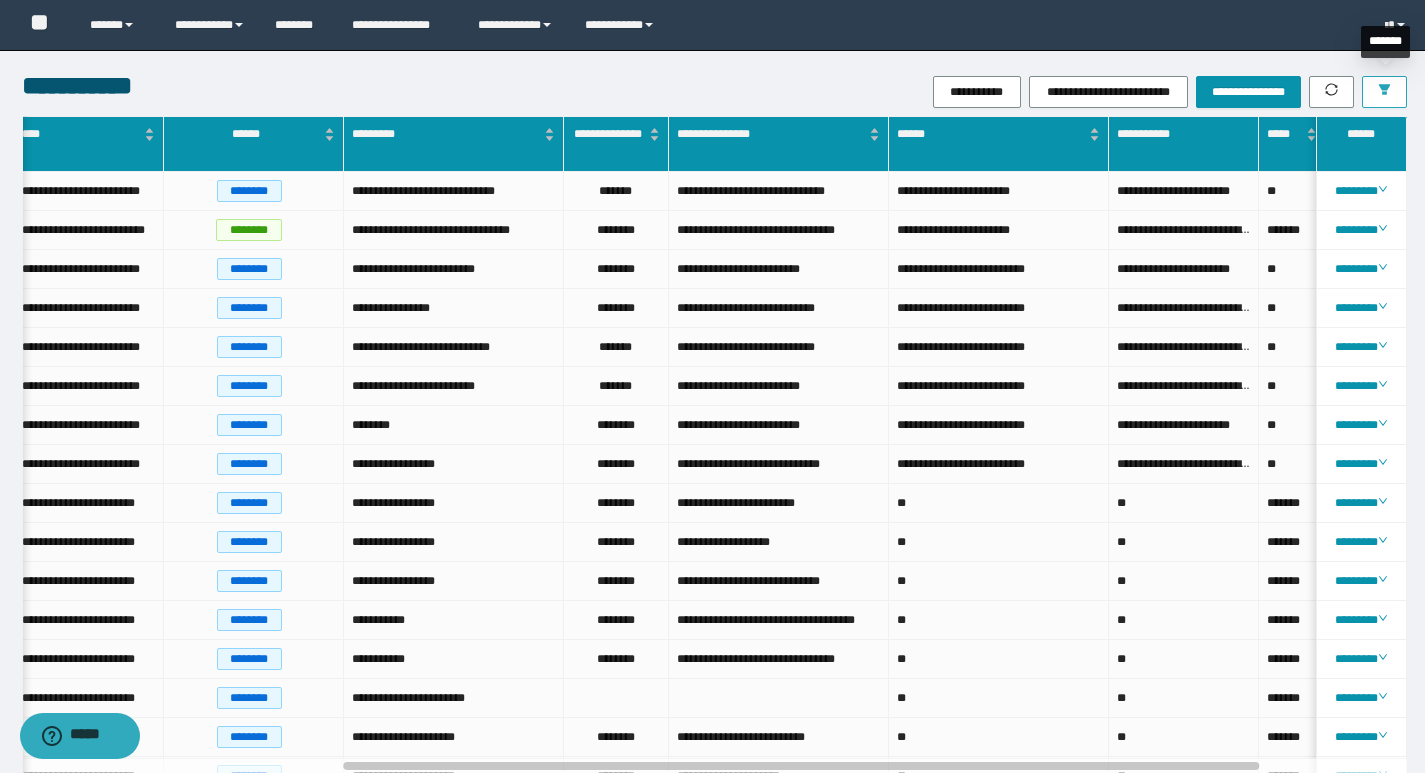 click at bounding box center [1384, 92] 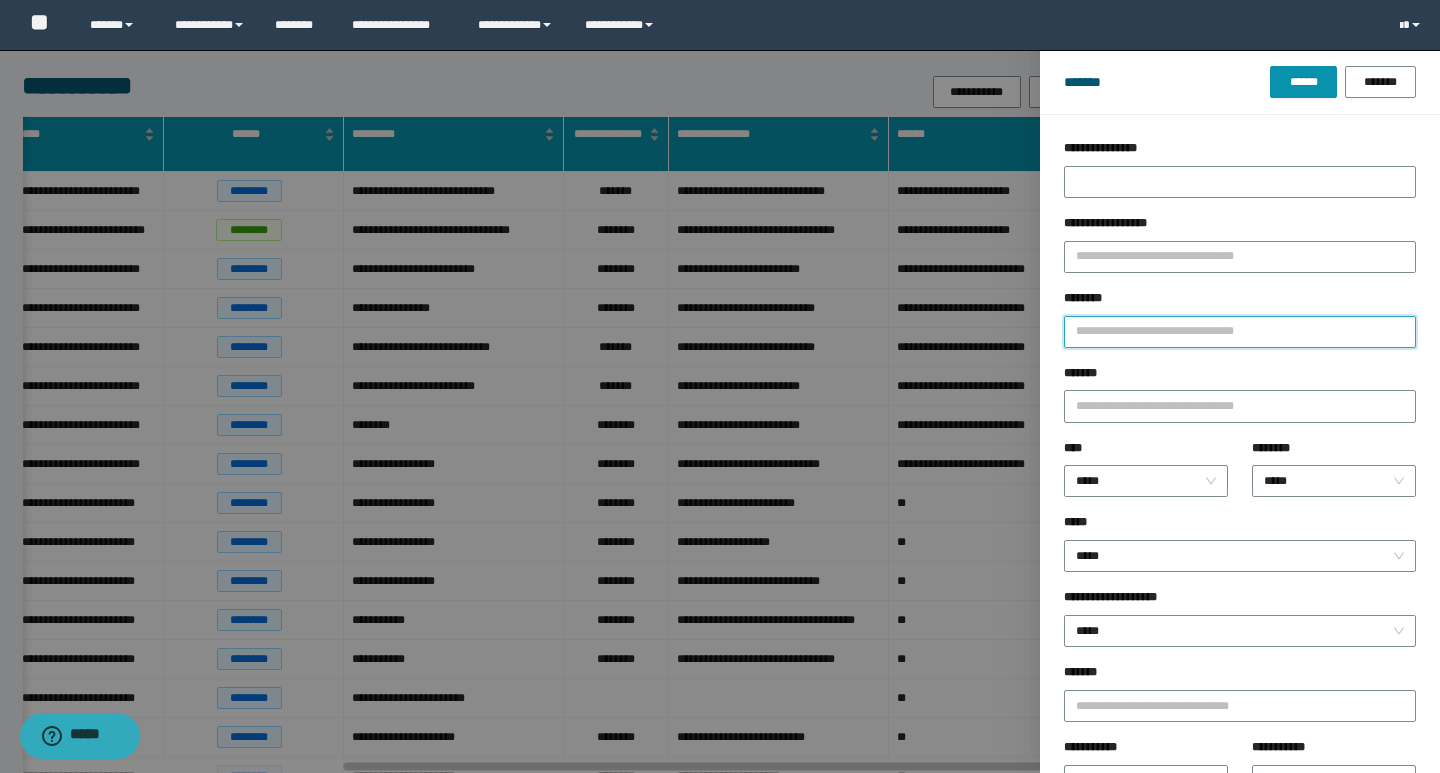 click on "********" at bounding box center (1240, 332) 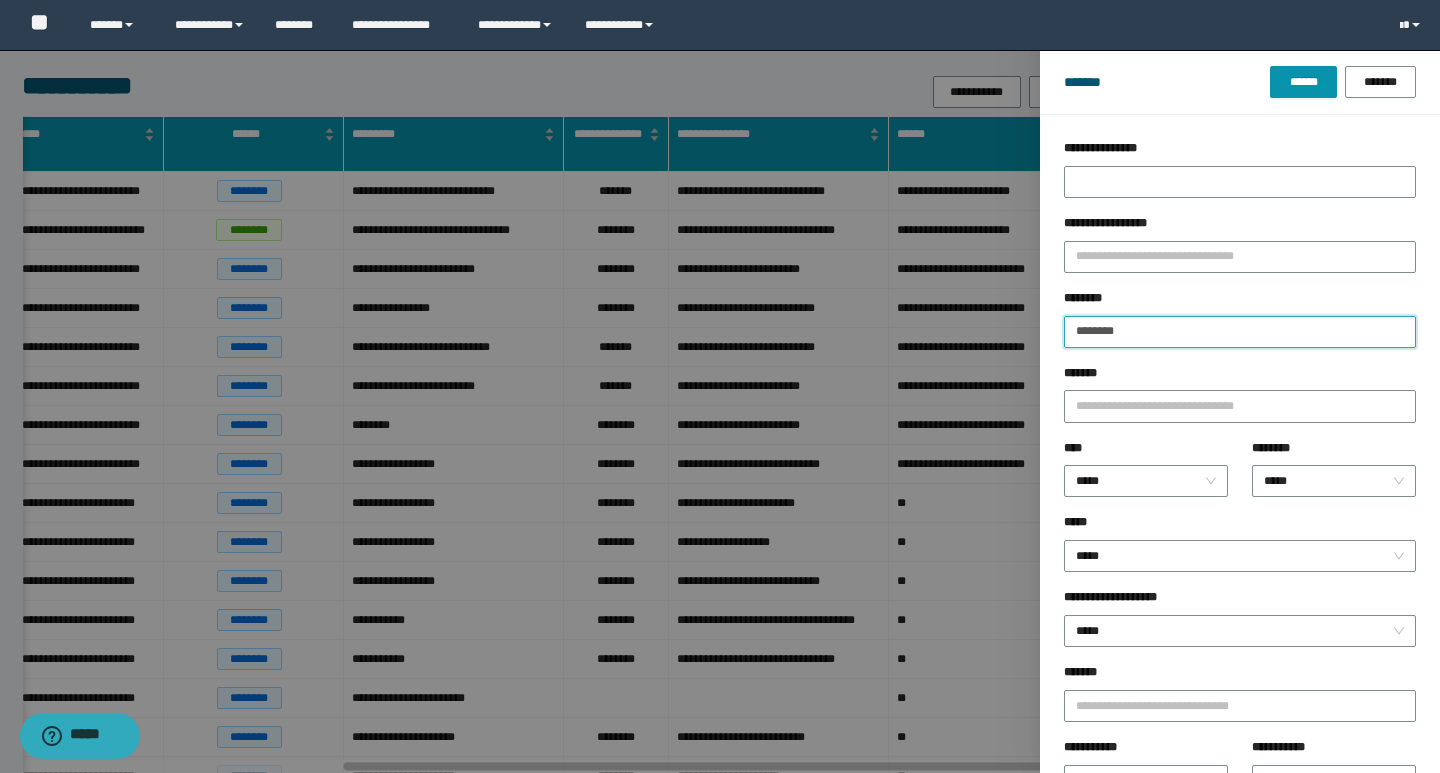 type 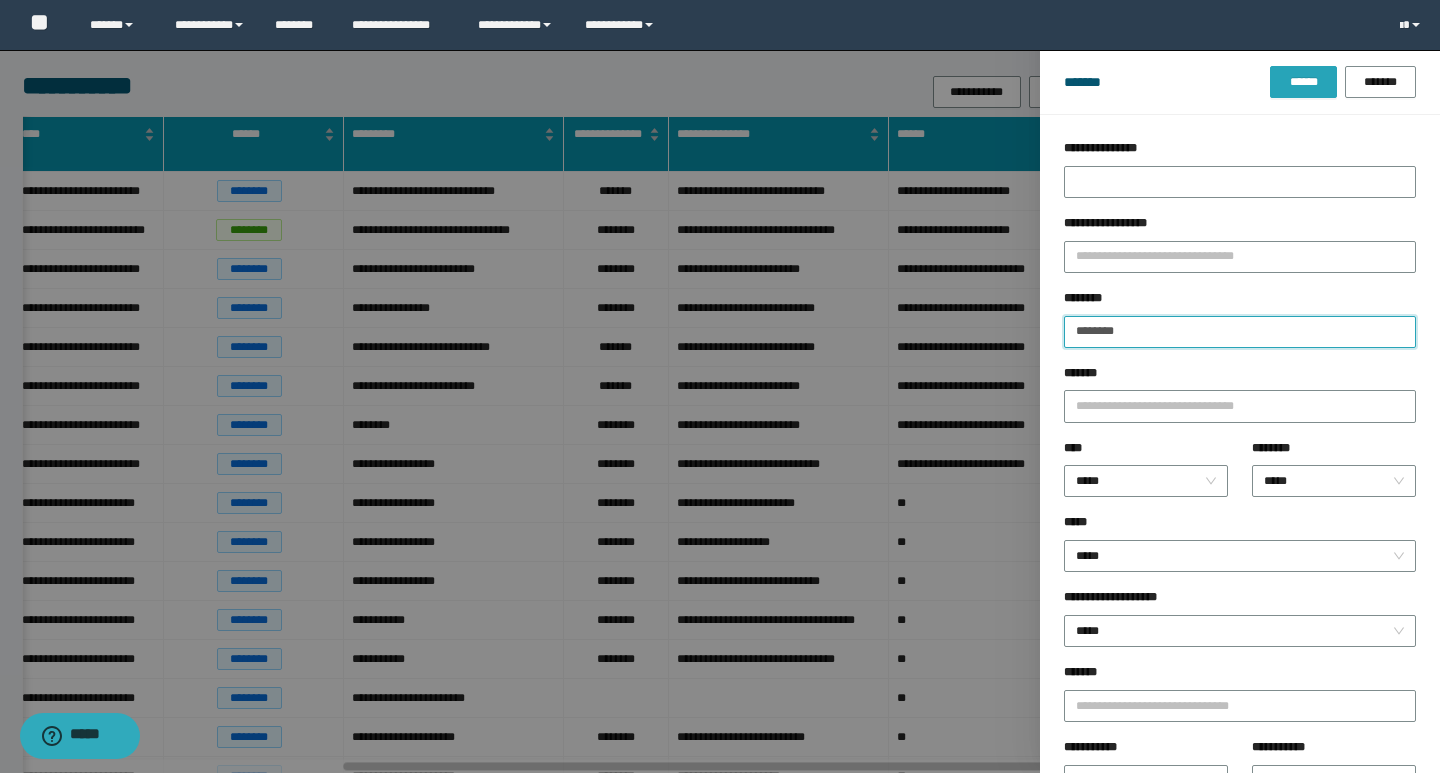 type on "********" 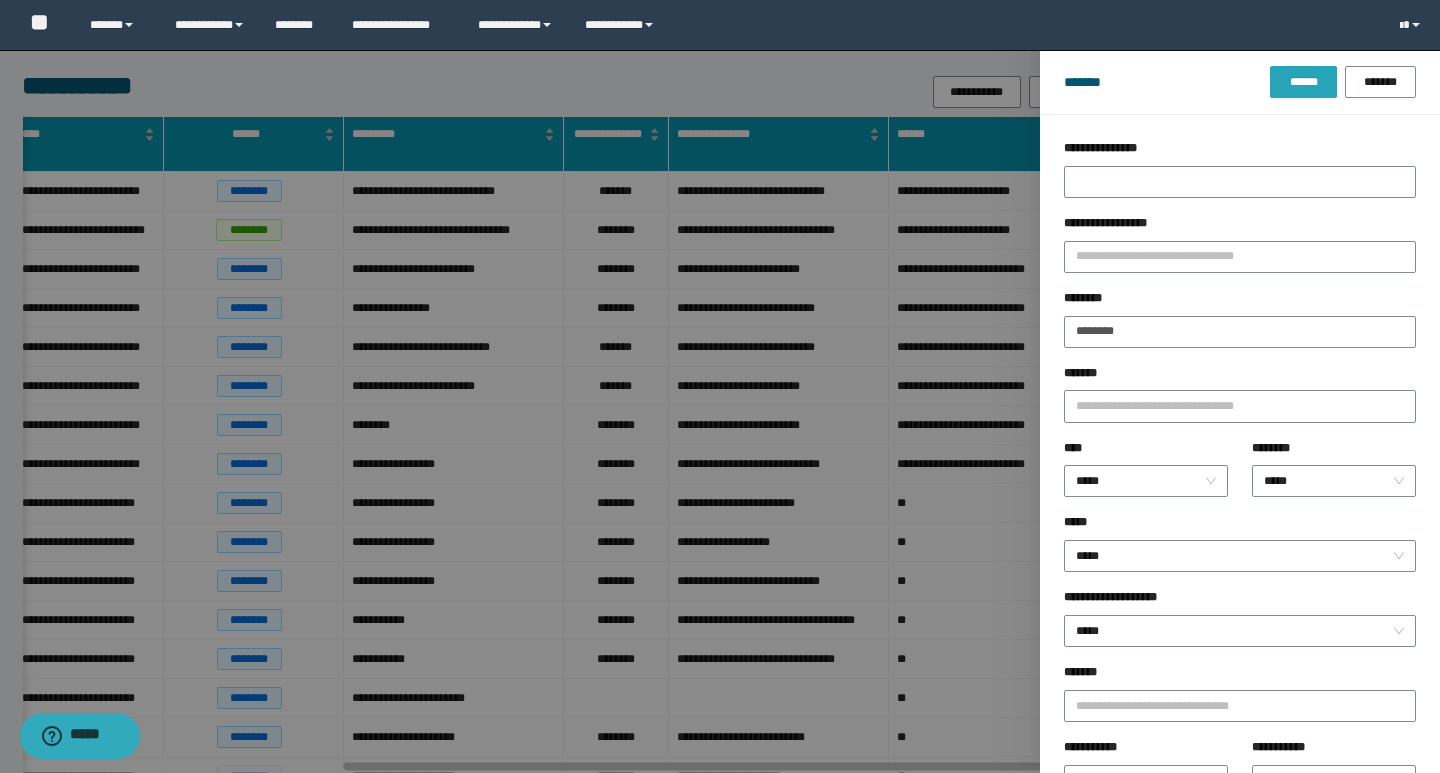 click on "******" at bounding box center [1303, 82] 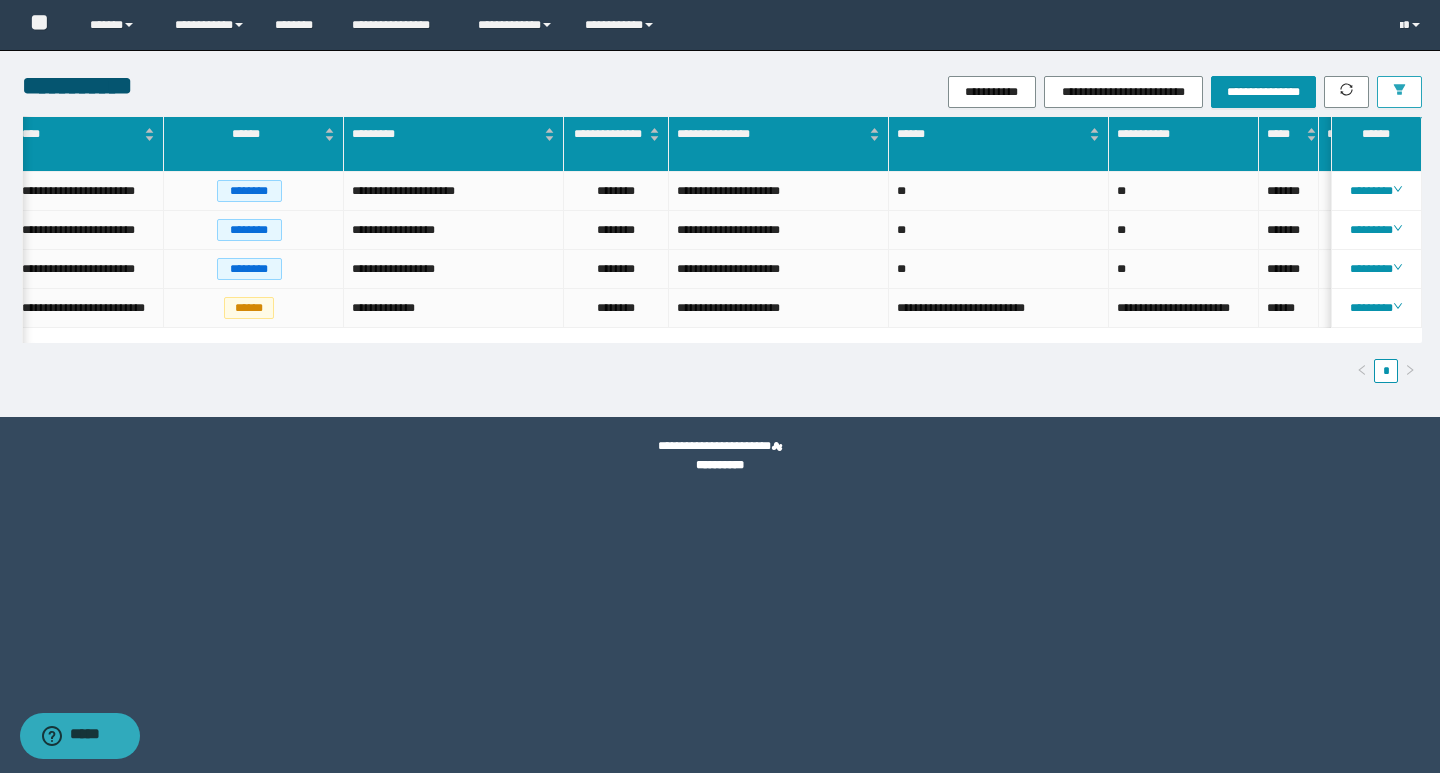 scroll, scrollTop: 0, scrollLeft: 366, axis: horizontal 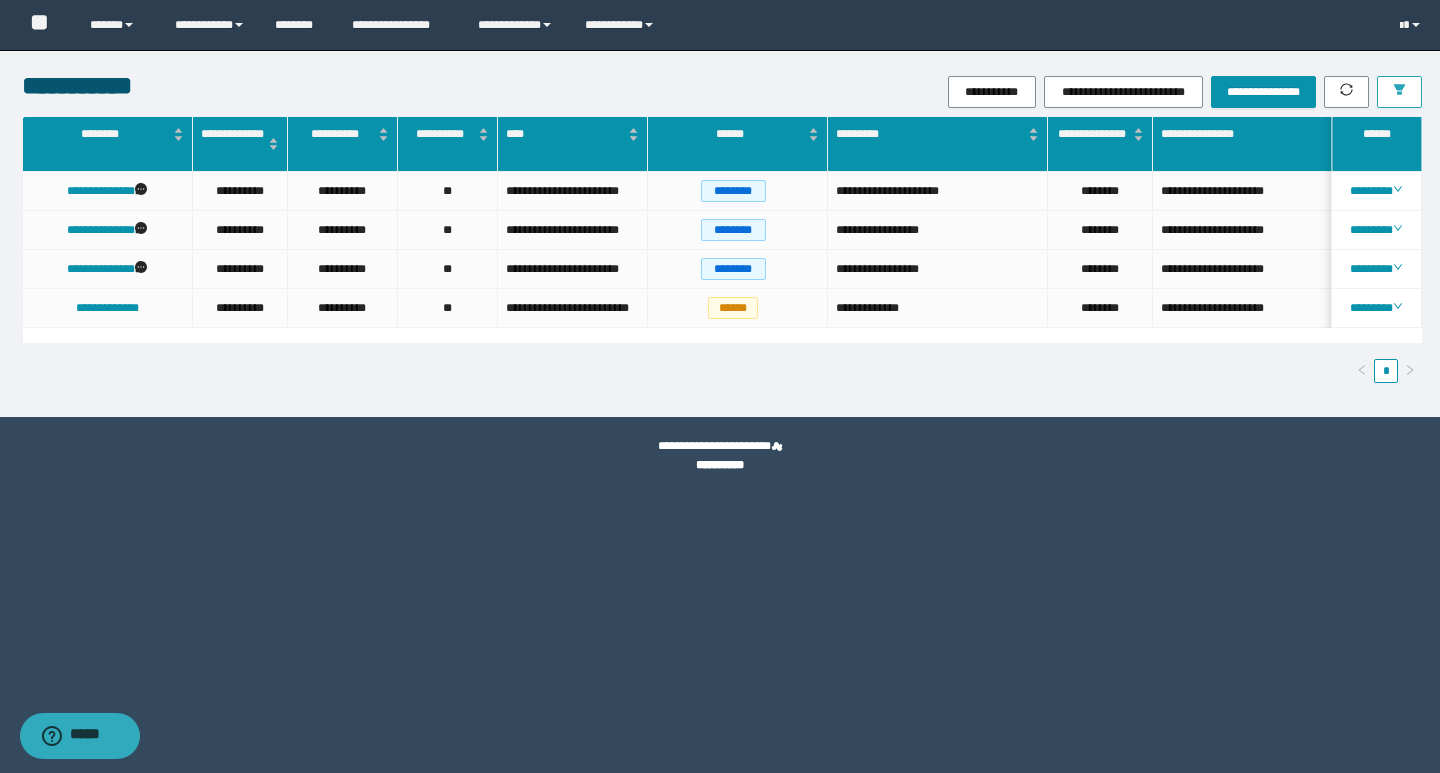 click at bounding box center (1399, 92) 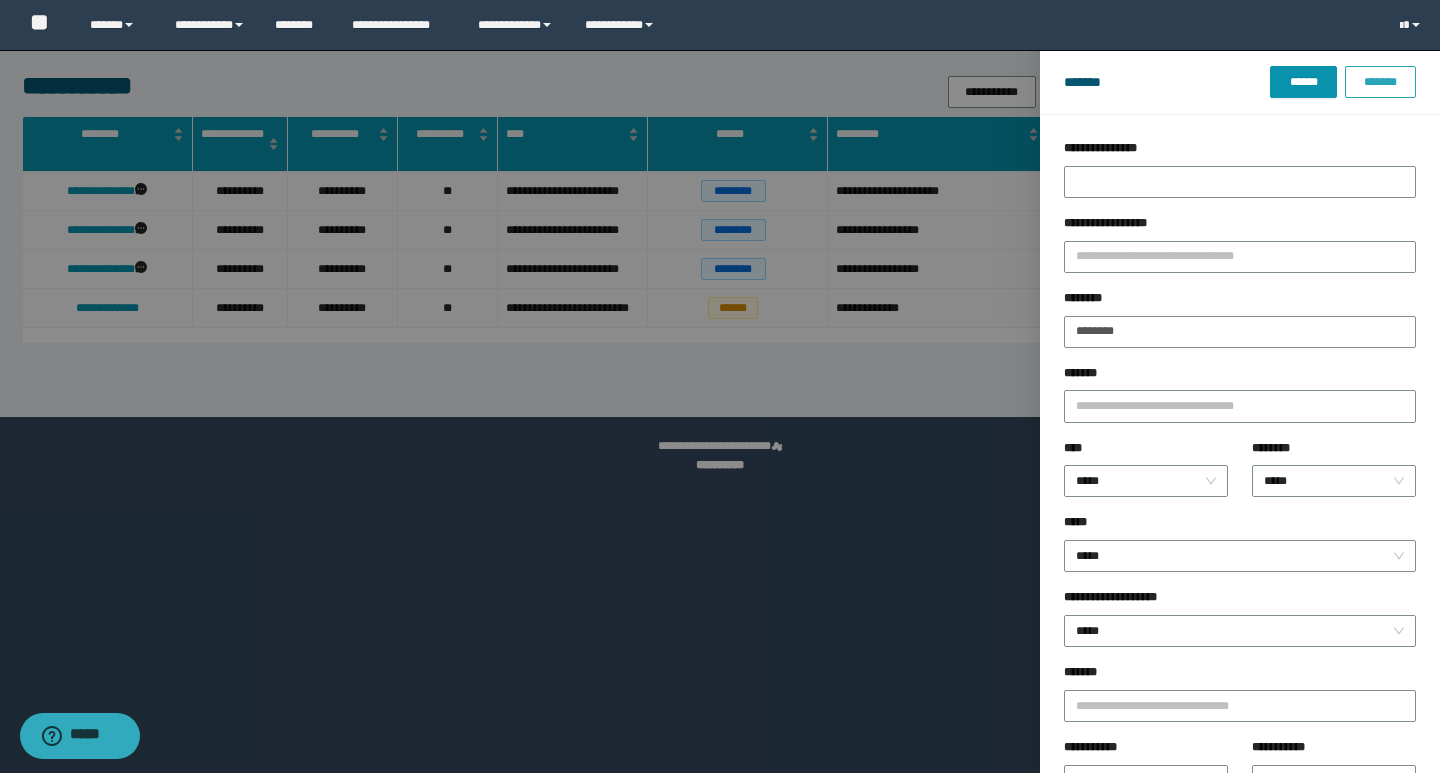 click on "*******" at bounding box center [1380, 82] 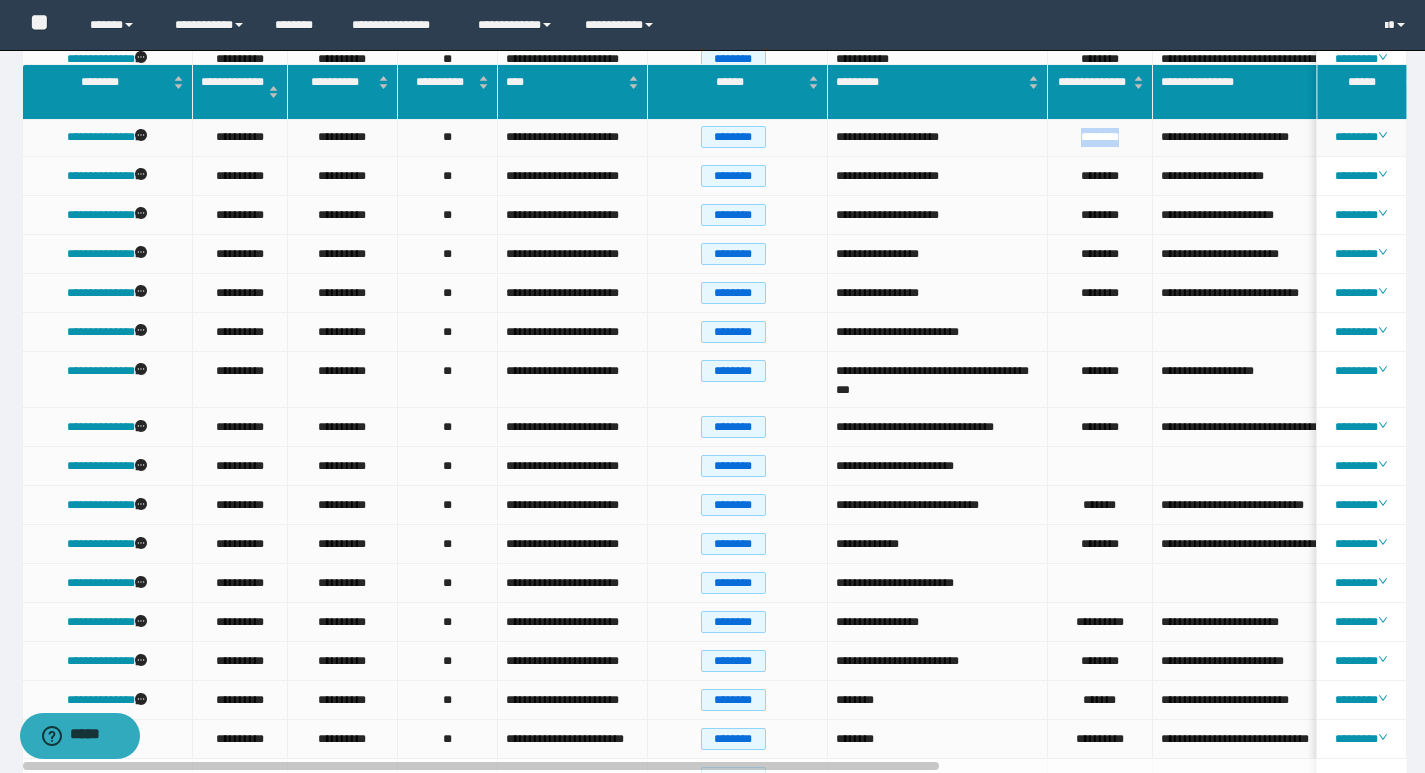 drag, startPoint x: 1130, startPoint y: 176, endPoint x: 1066, endPoint y: 166, distance: 64.77654 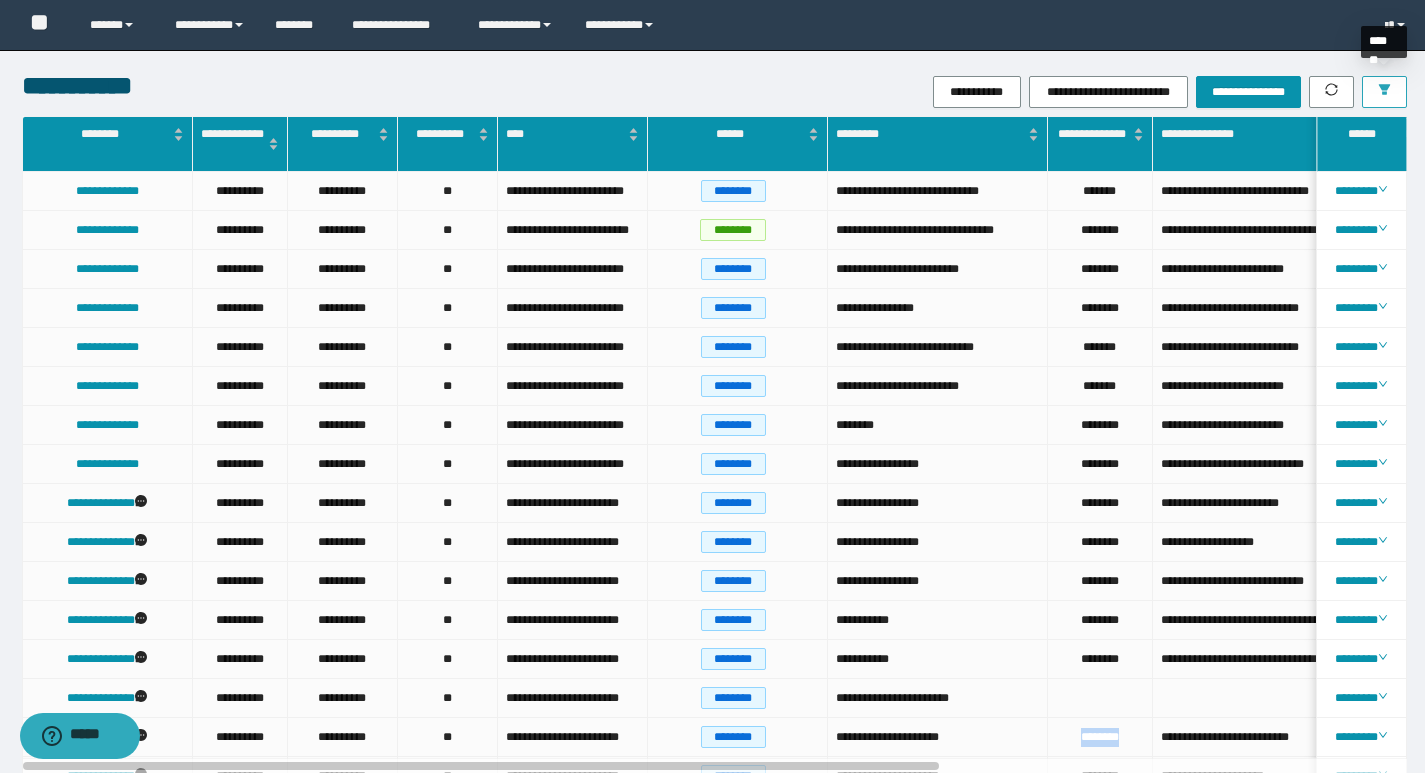 click at bounding box center (1384, 92) 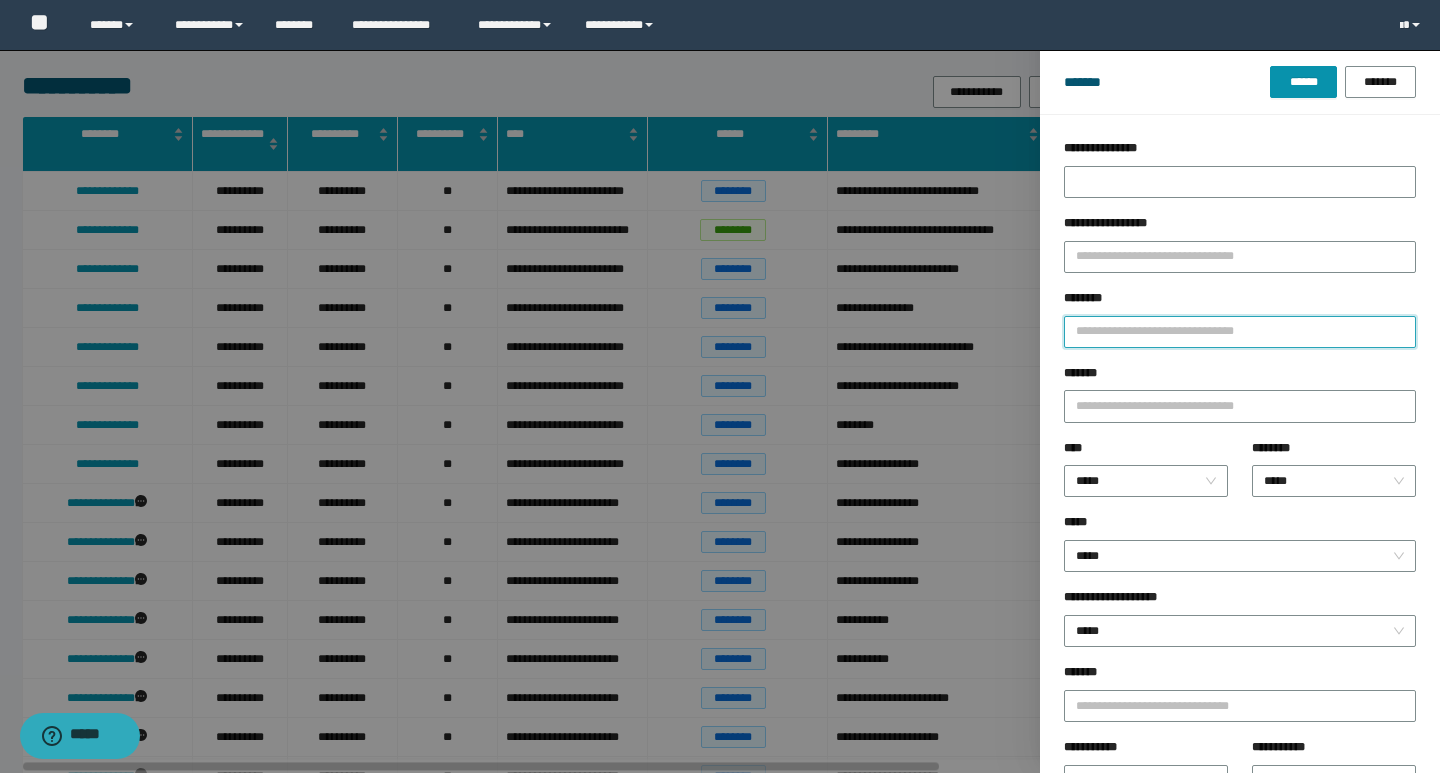 click on "********" at bounding box center [1240, 332] 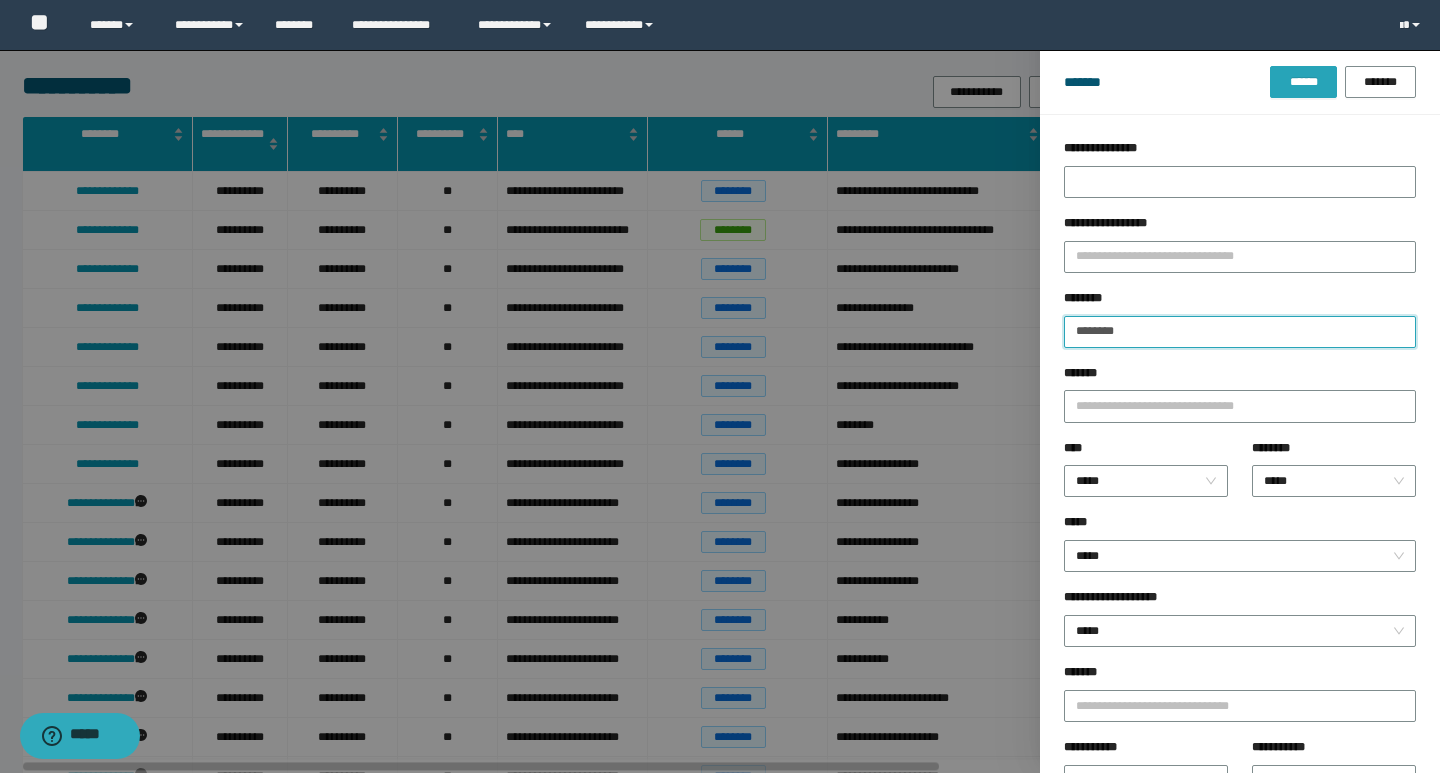 type on "********" 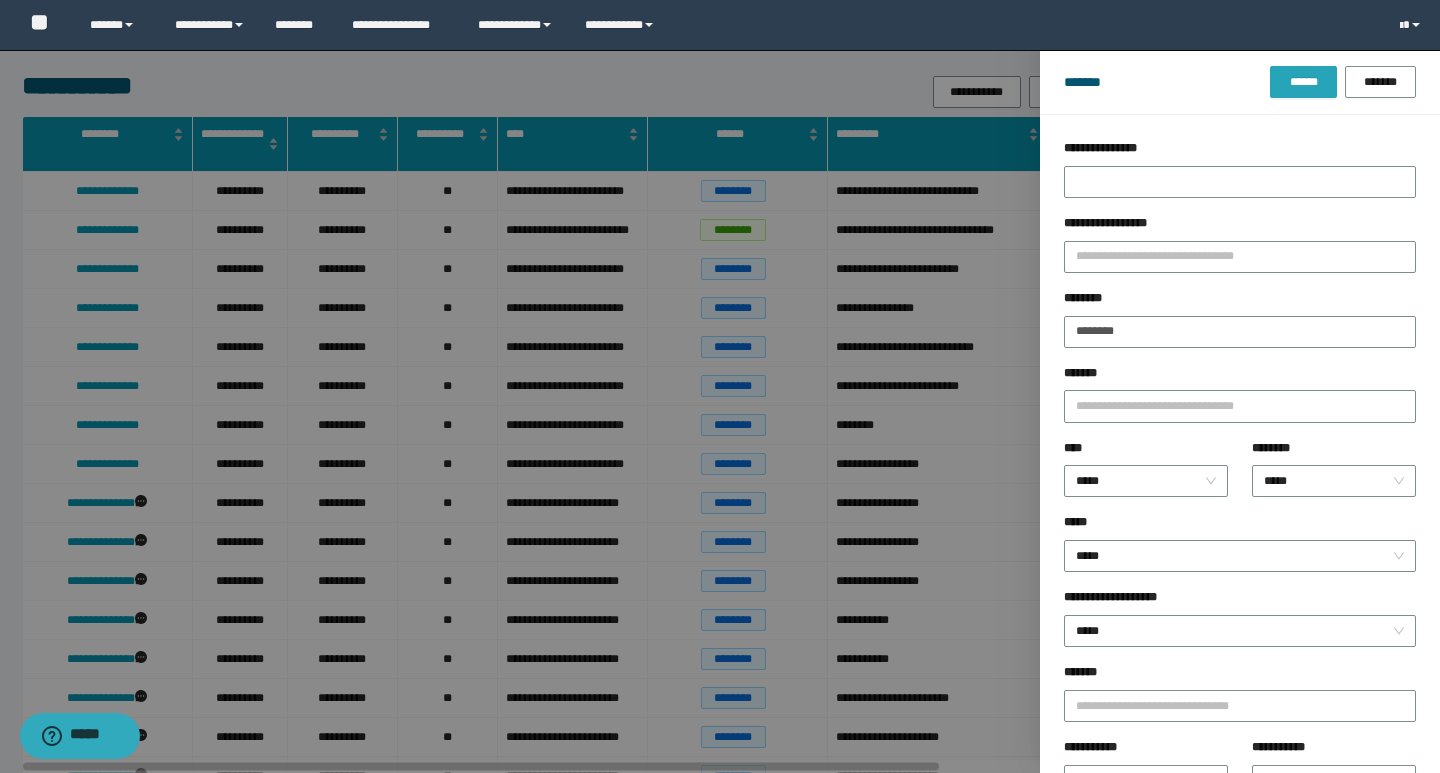 click on "******" at bounding box center (1303, 82) 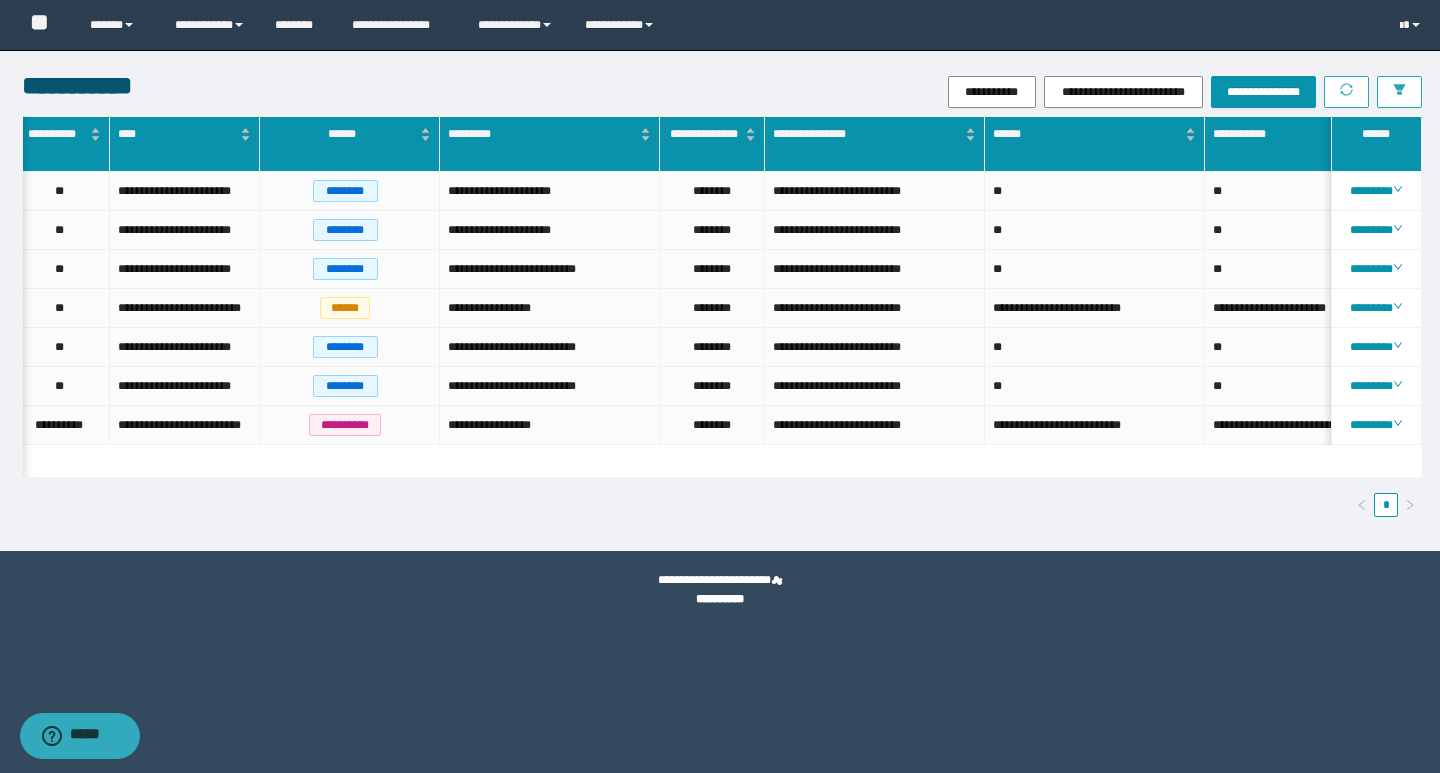 type 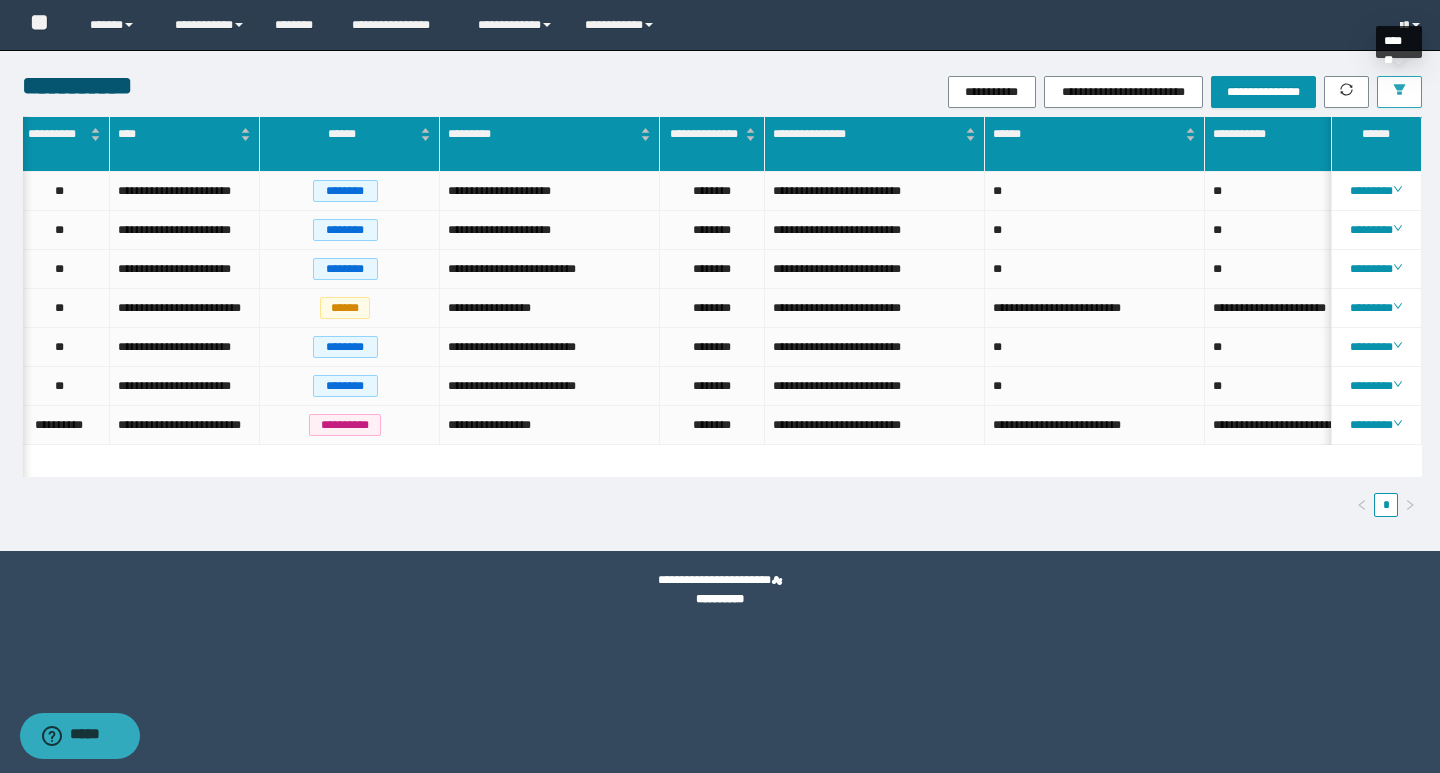 click 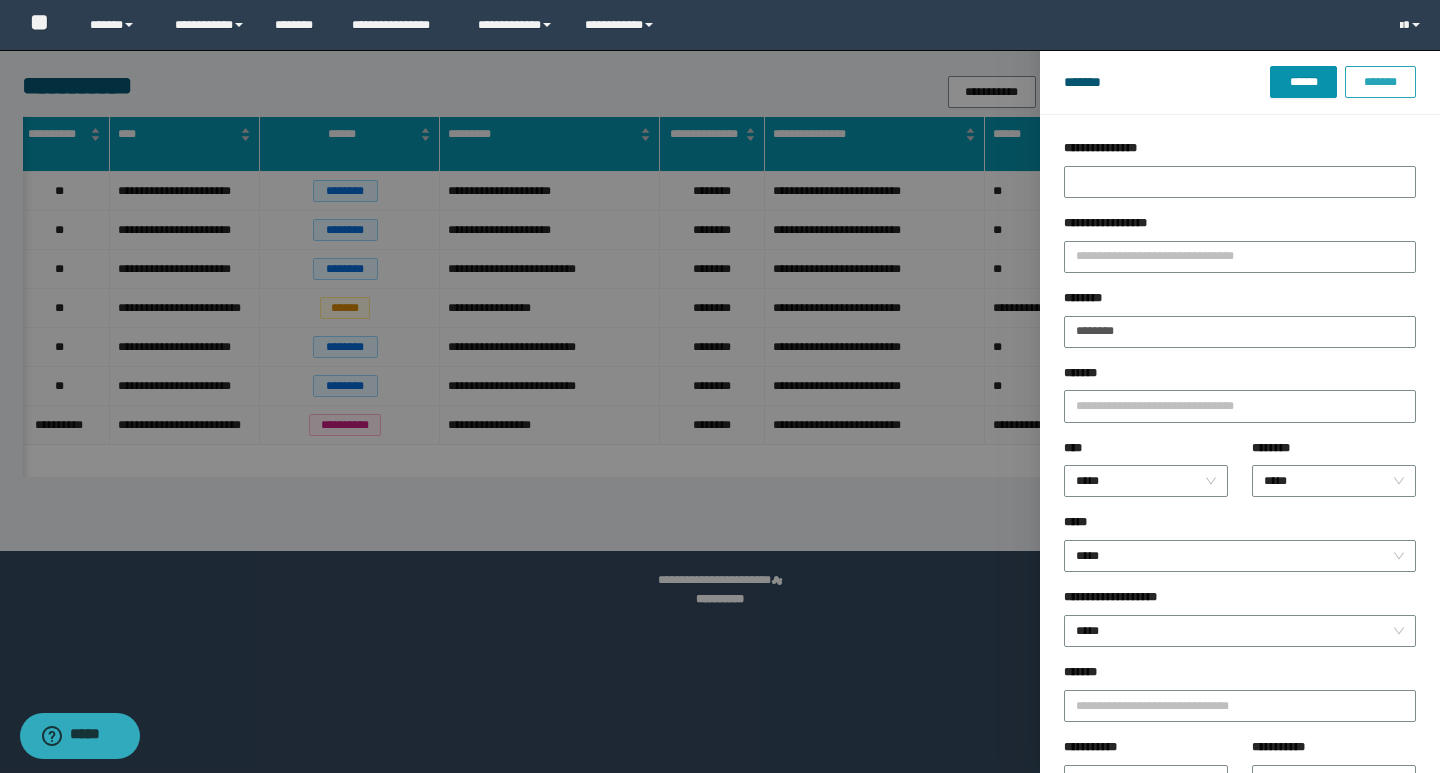click on "*******" at bounding box center (1380, 82) 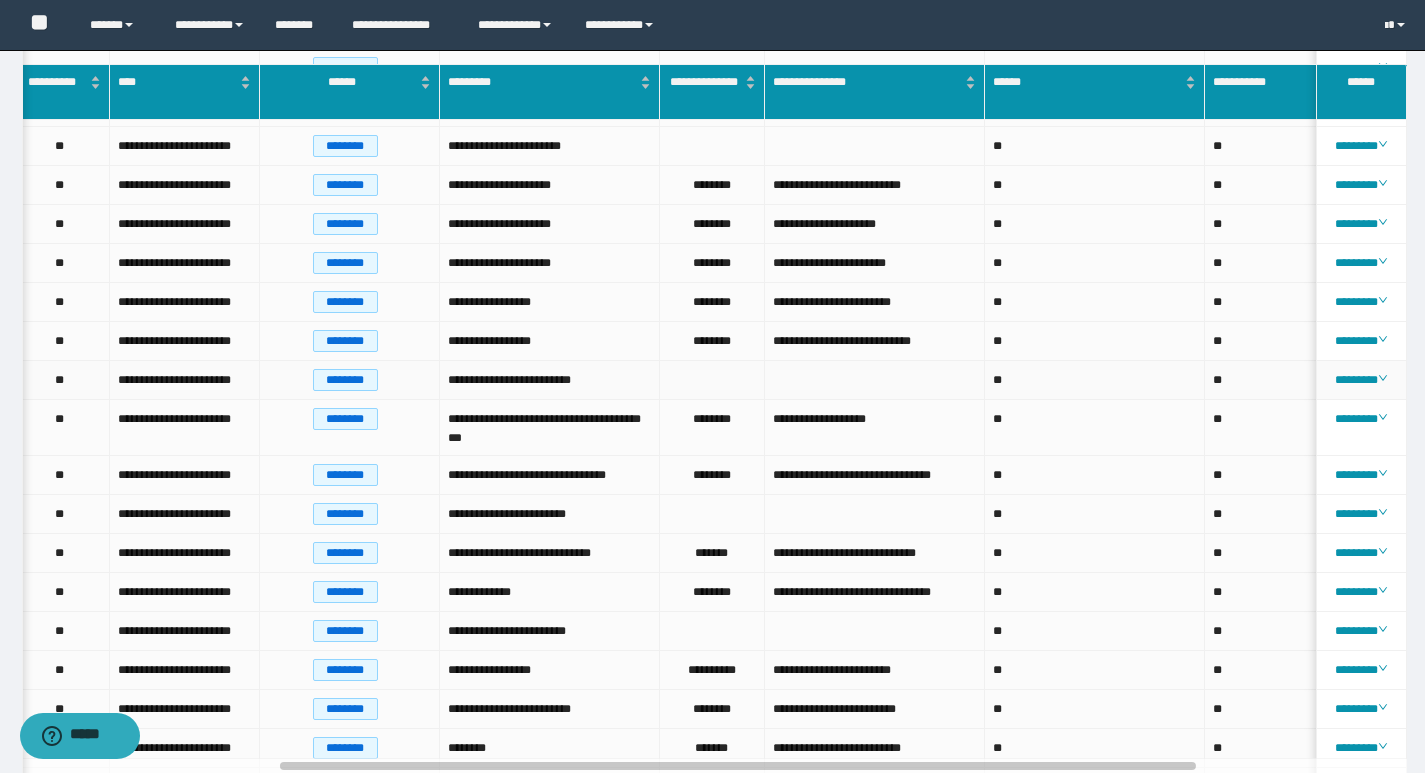 scroll, scrollTop: 500, scrollLeft: 0, axis: vertical 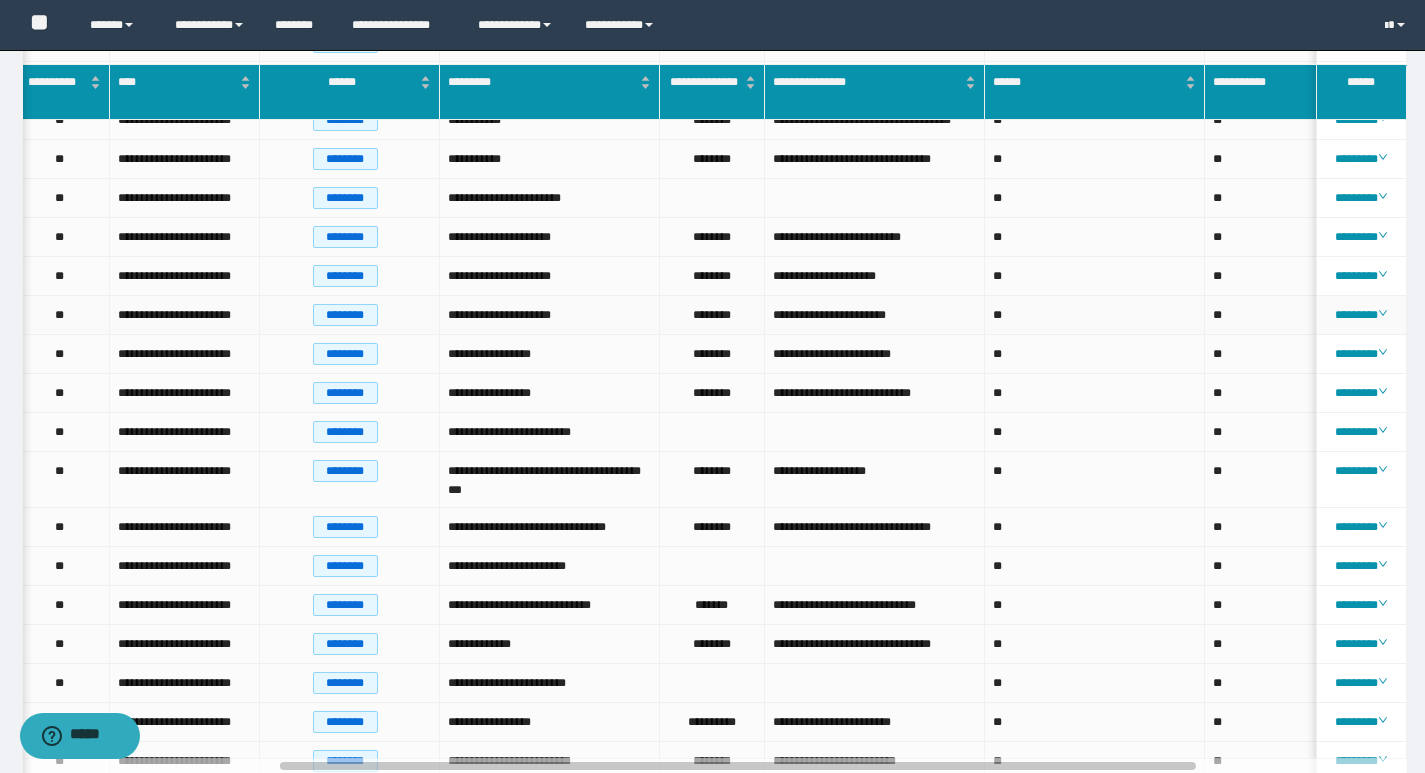 click on "********" at bounding box center [712, 315] 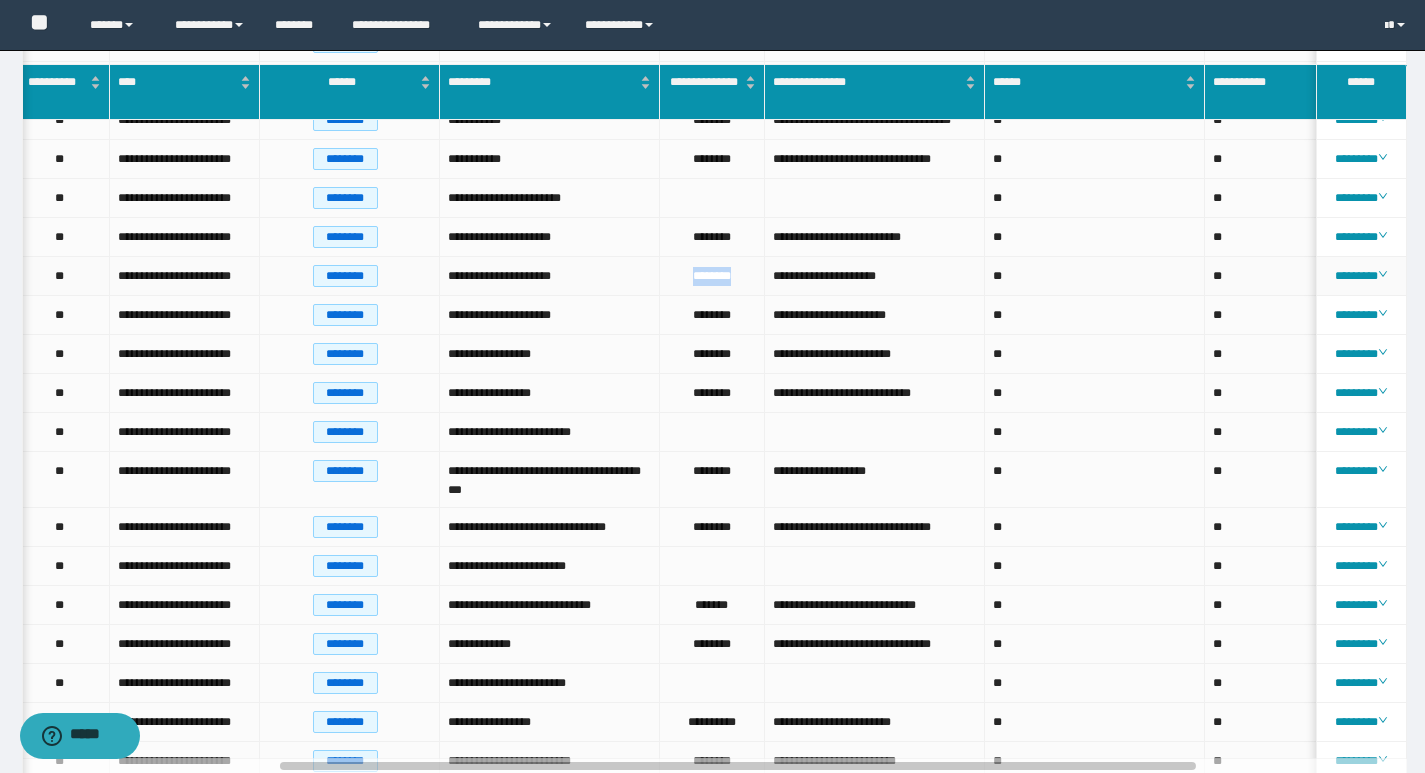 drag, startPoint x: 739, startPoint y: 315, endPoint x: 679, endPoint y: 311, distance: 60.133186 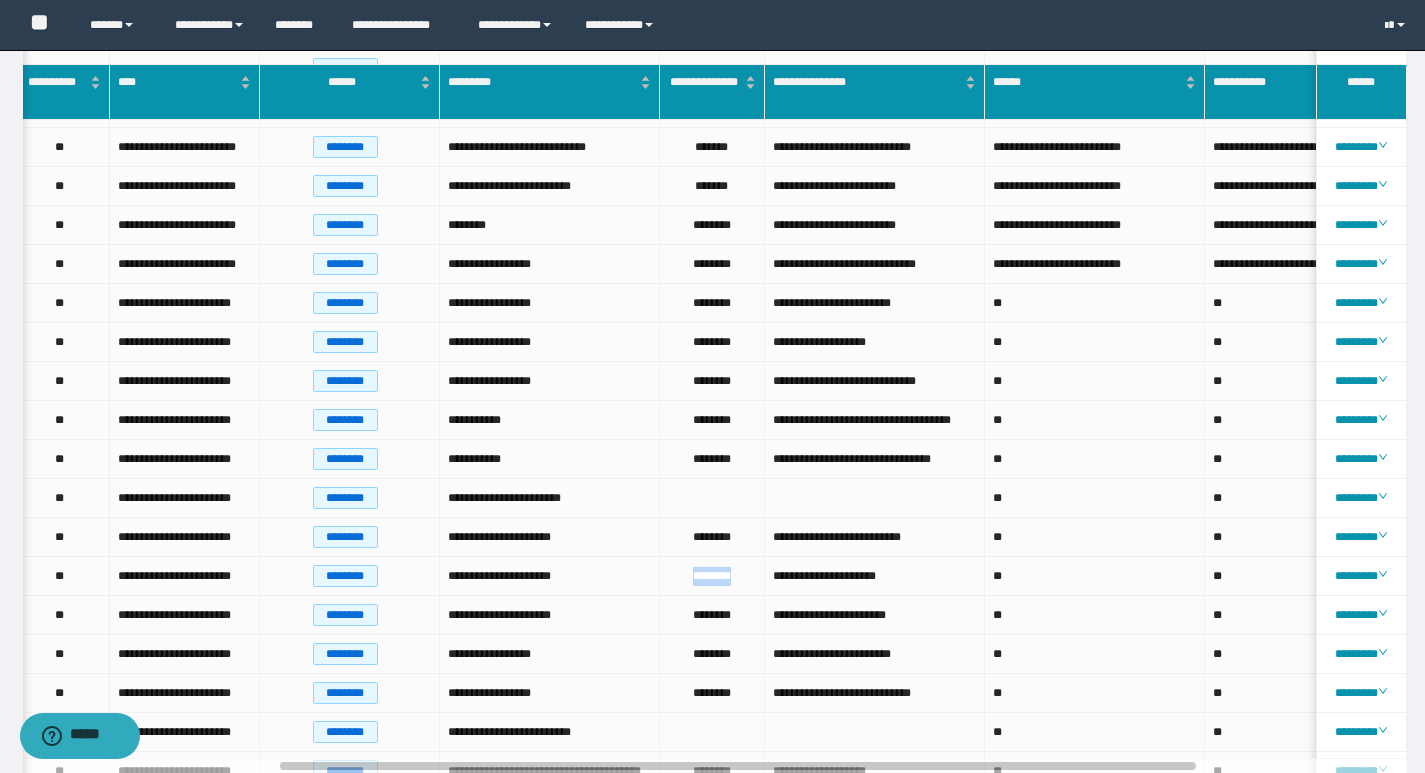 scroll, scrollTop: 0, scrollLeft: 0, axis: both 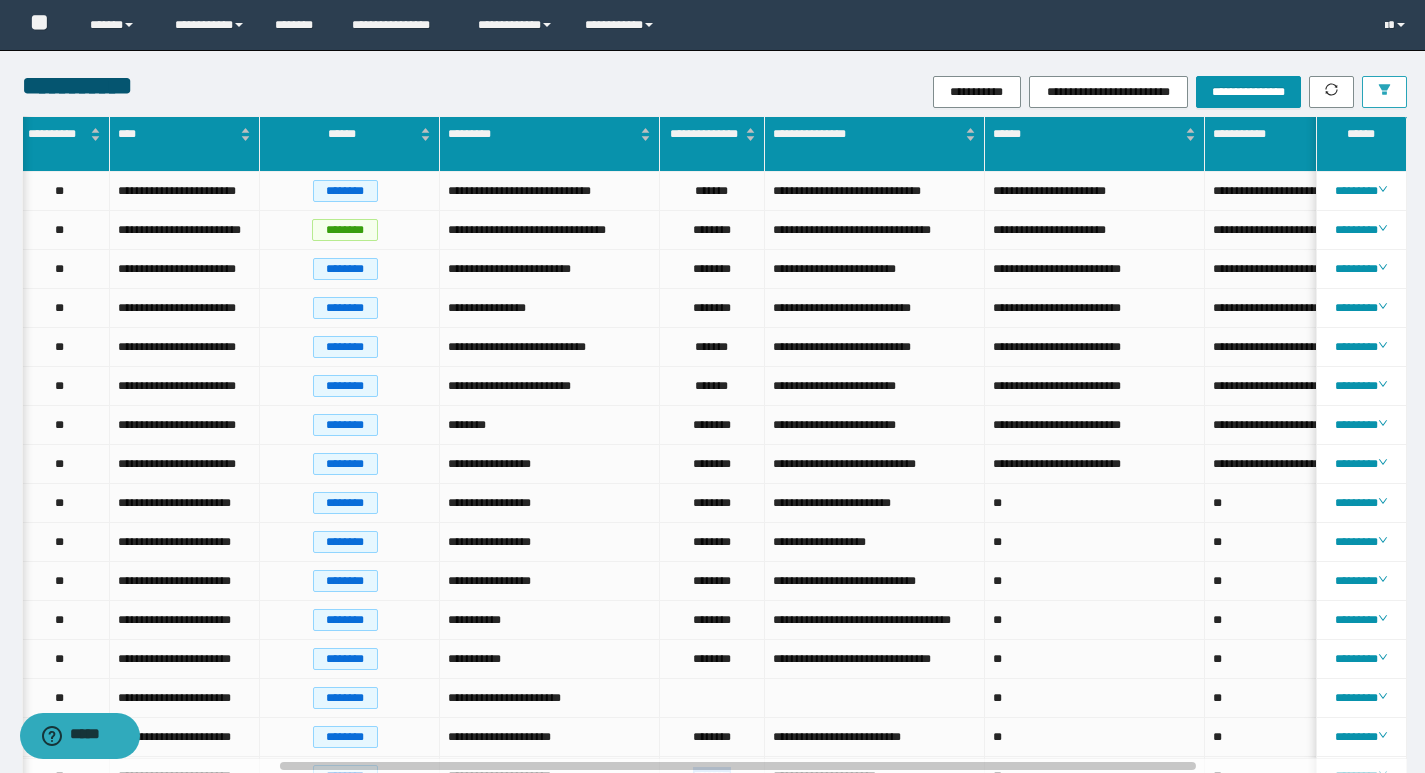click at bounding box center [1384, 92] 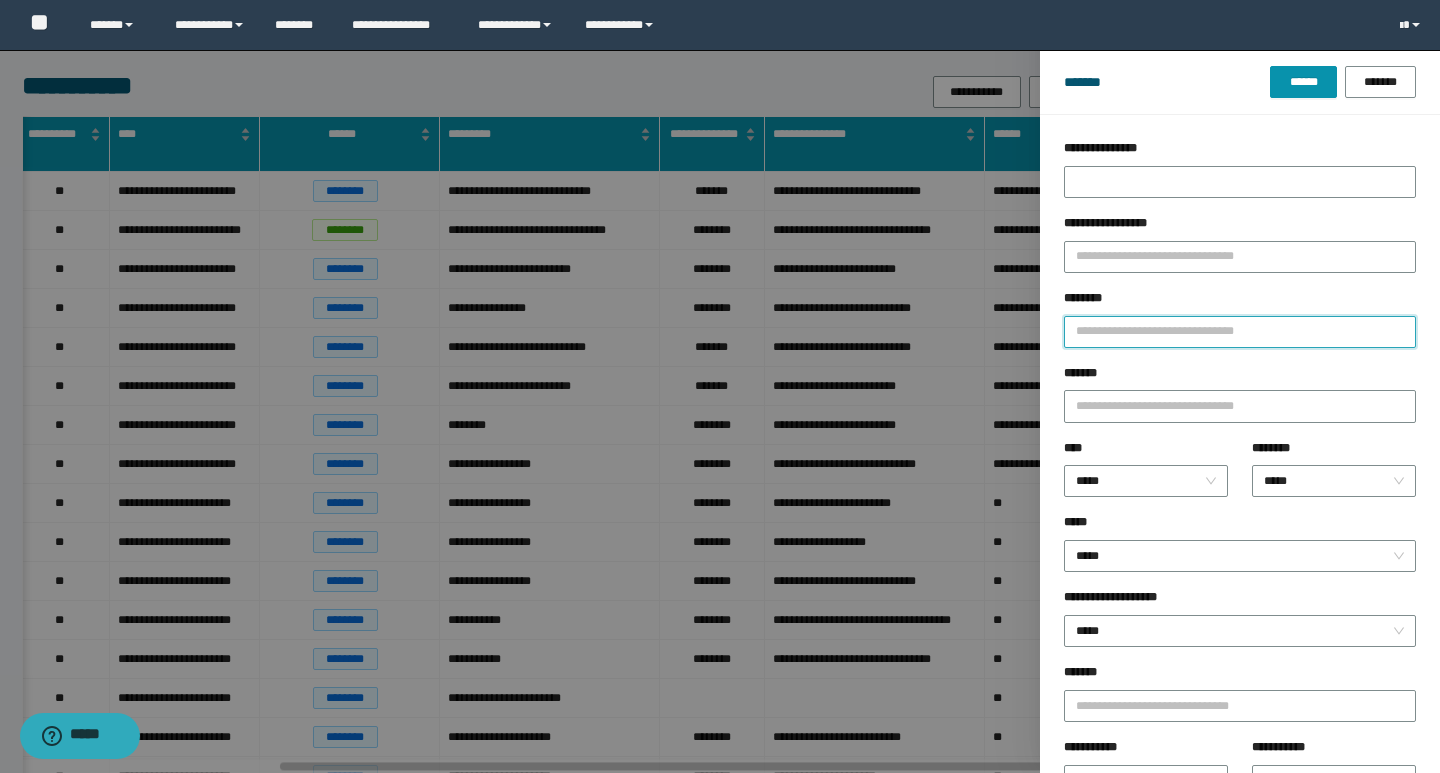 click on "********" at bounding box center [1240, 332] 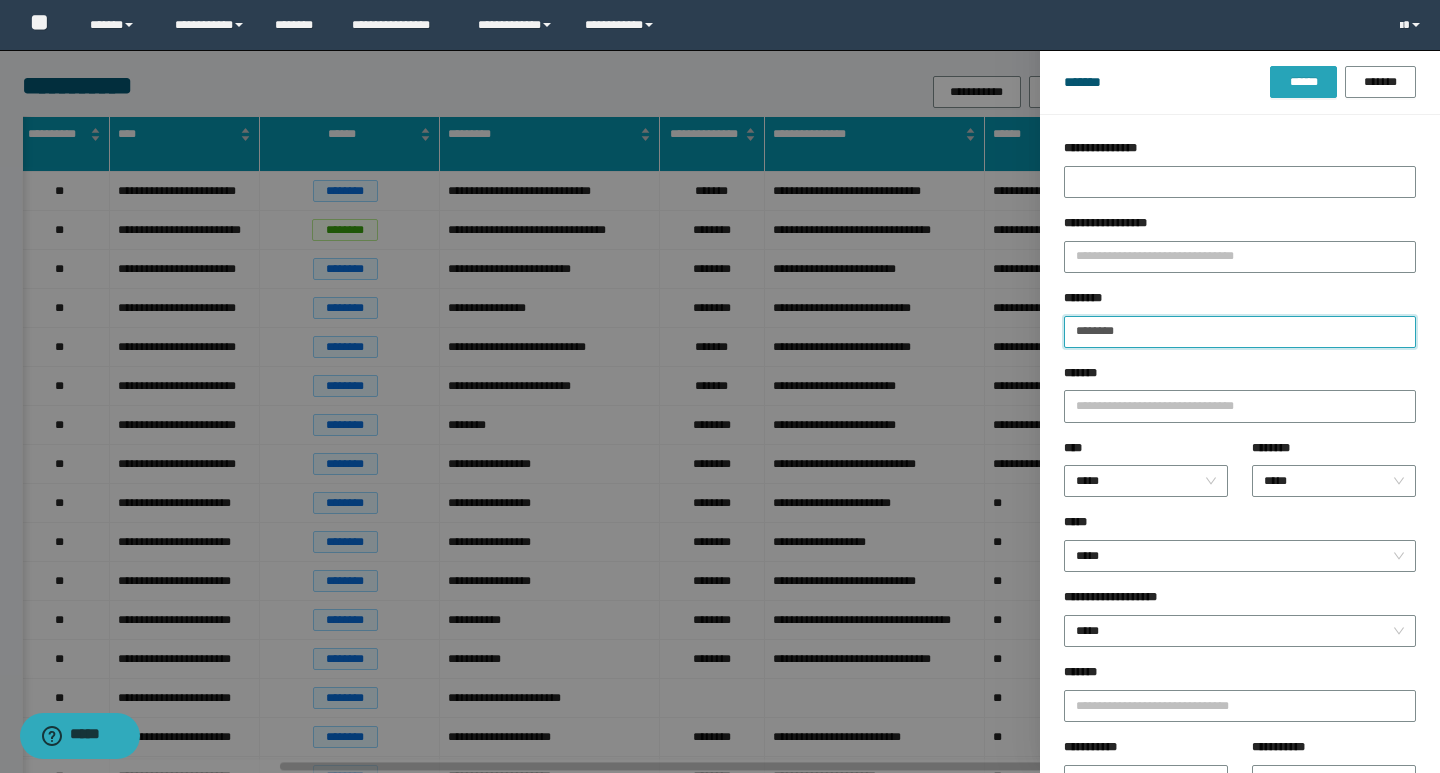 type on "********" 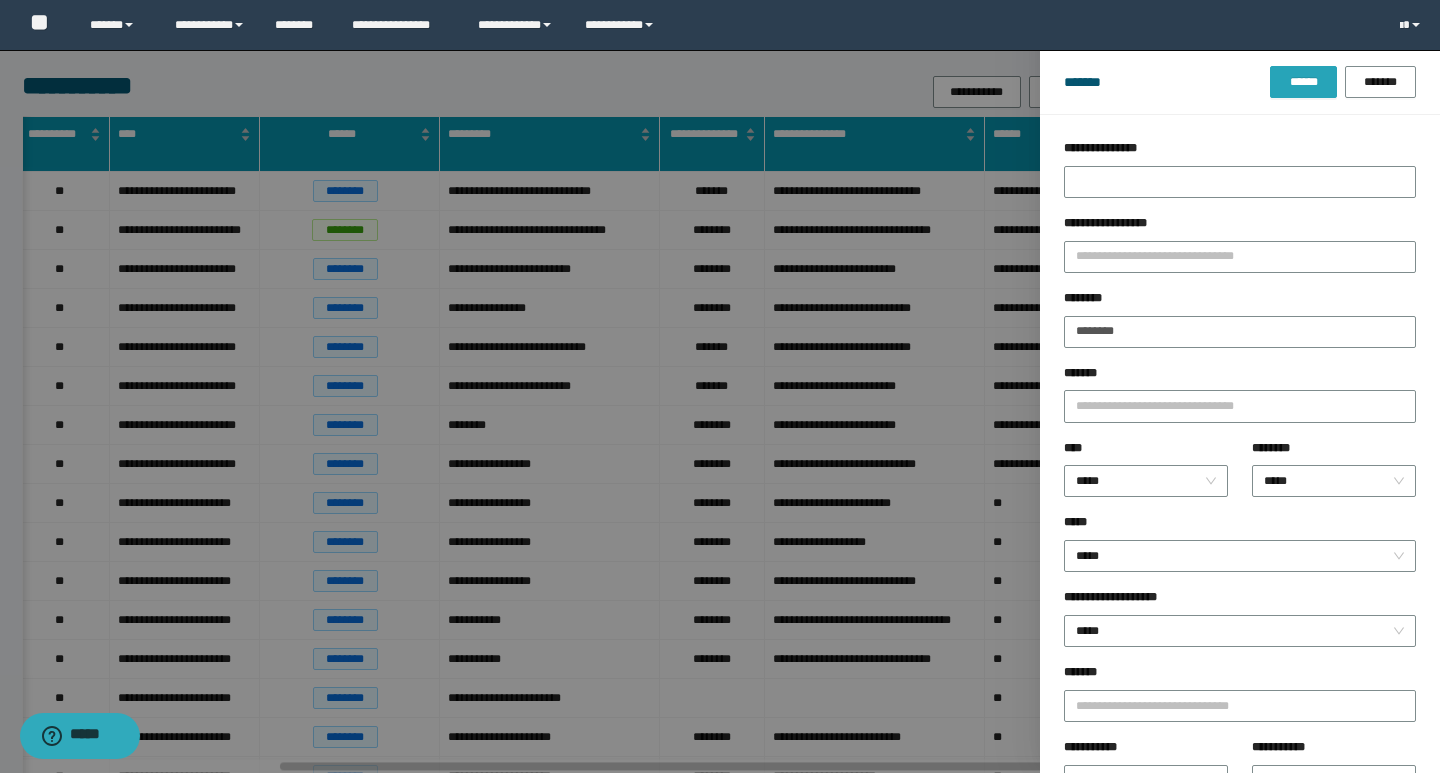 click on "******" at bounding box center [1303, 82] 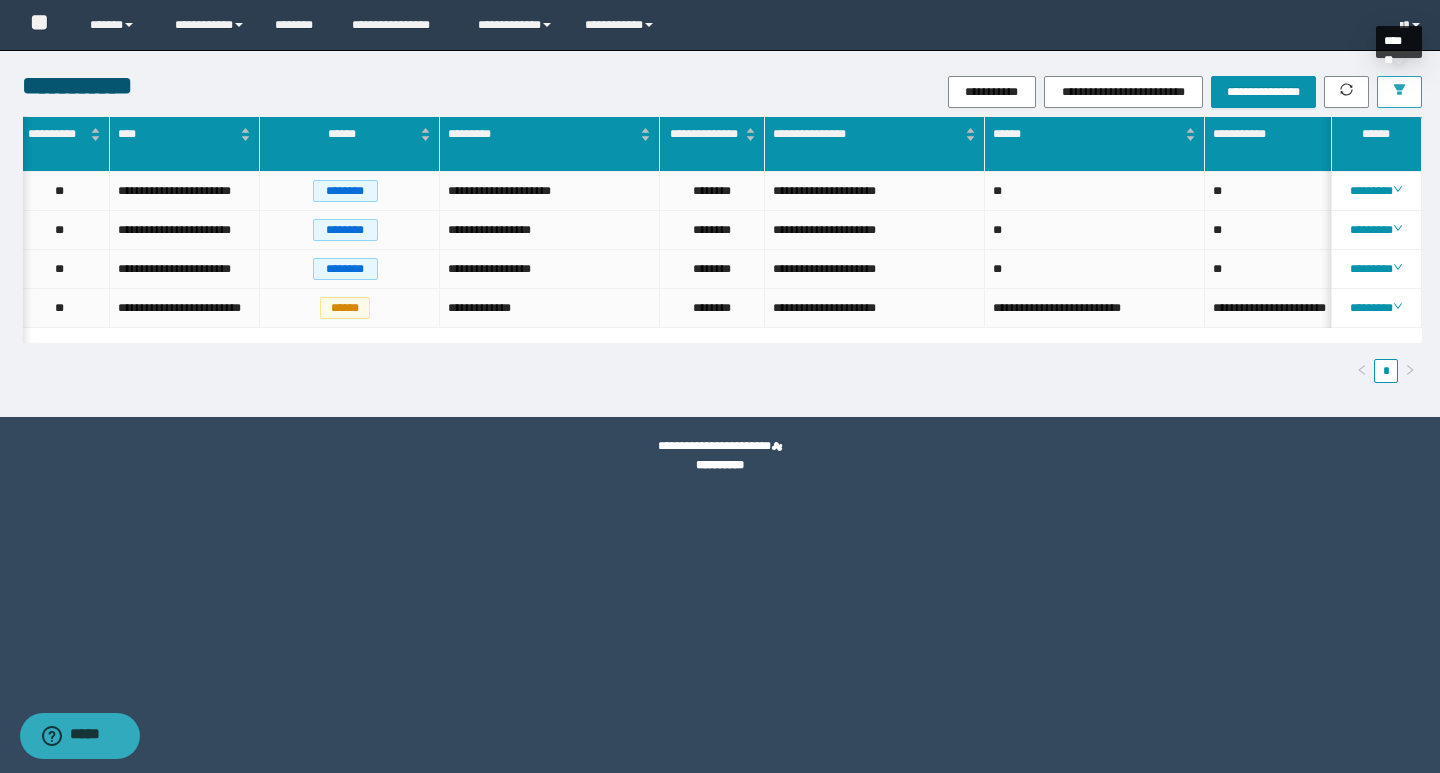 click at bounding box center [1399, 92] 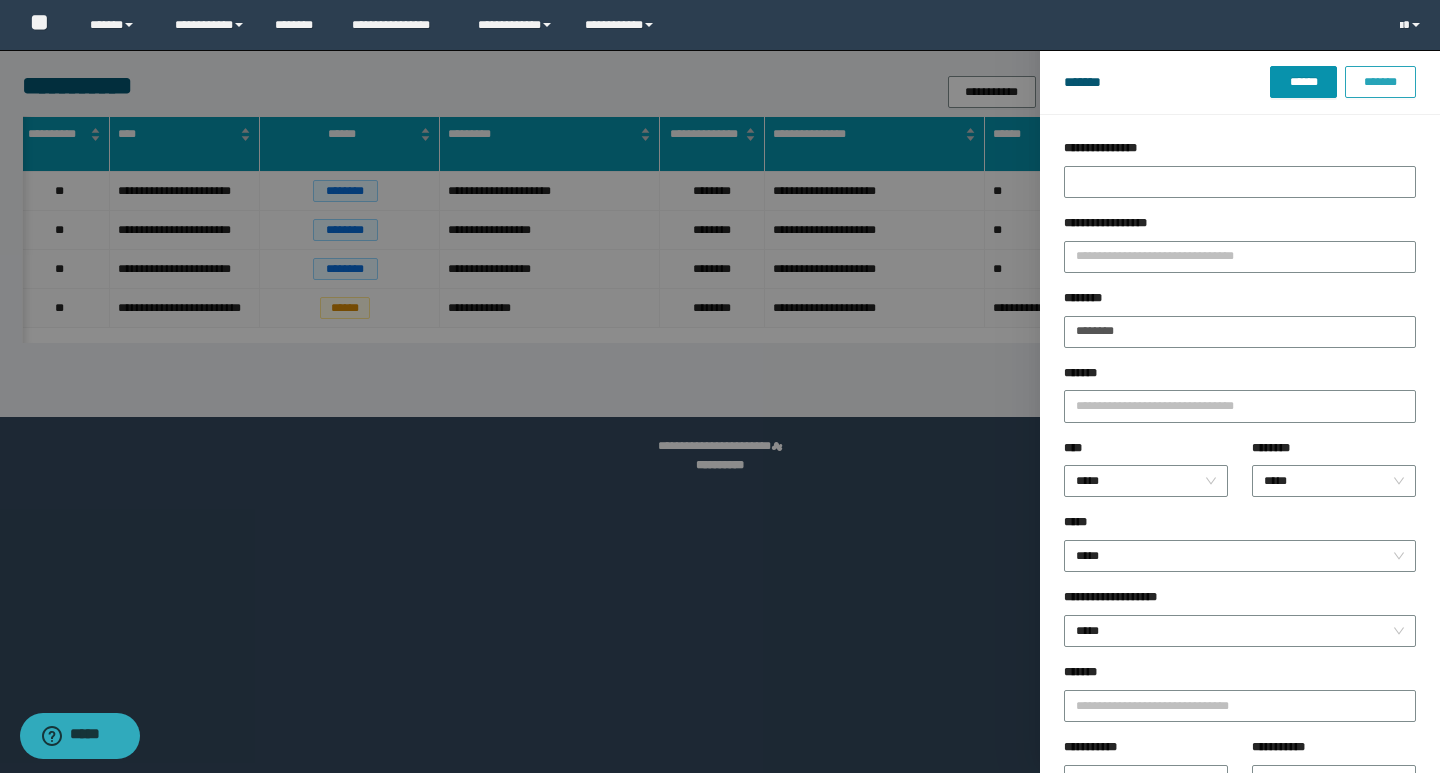 click on "*******" at bounding box center [1380, 82] 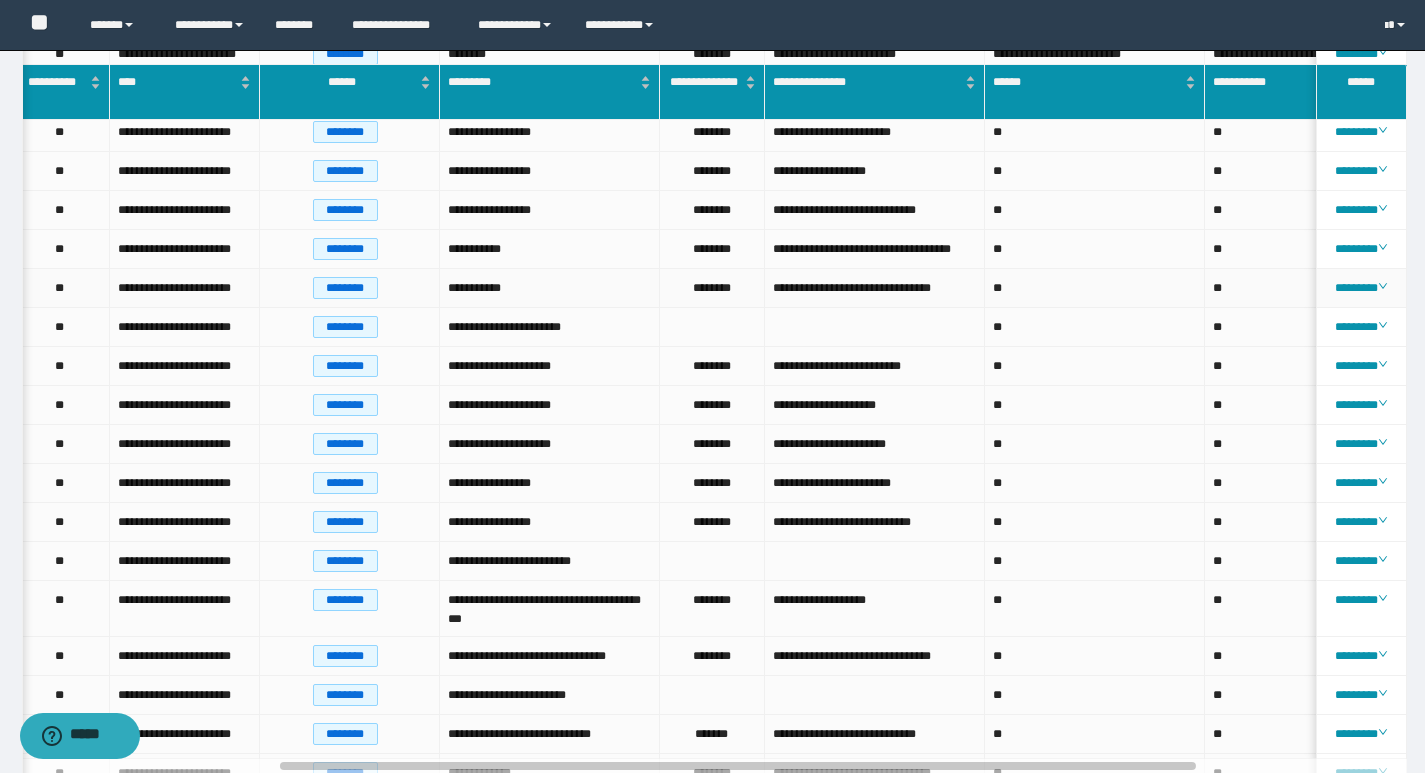scroll, scrollTop: 400, scrollLeft: 0, axis: vertical 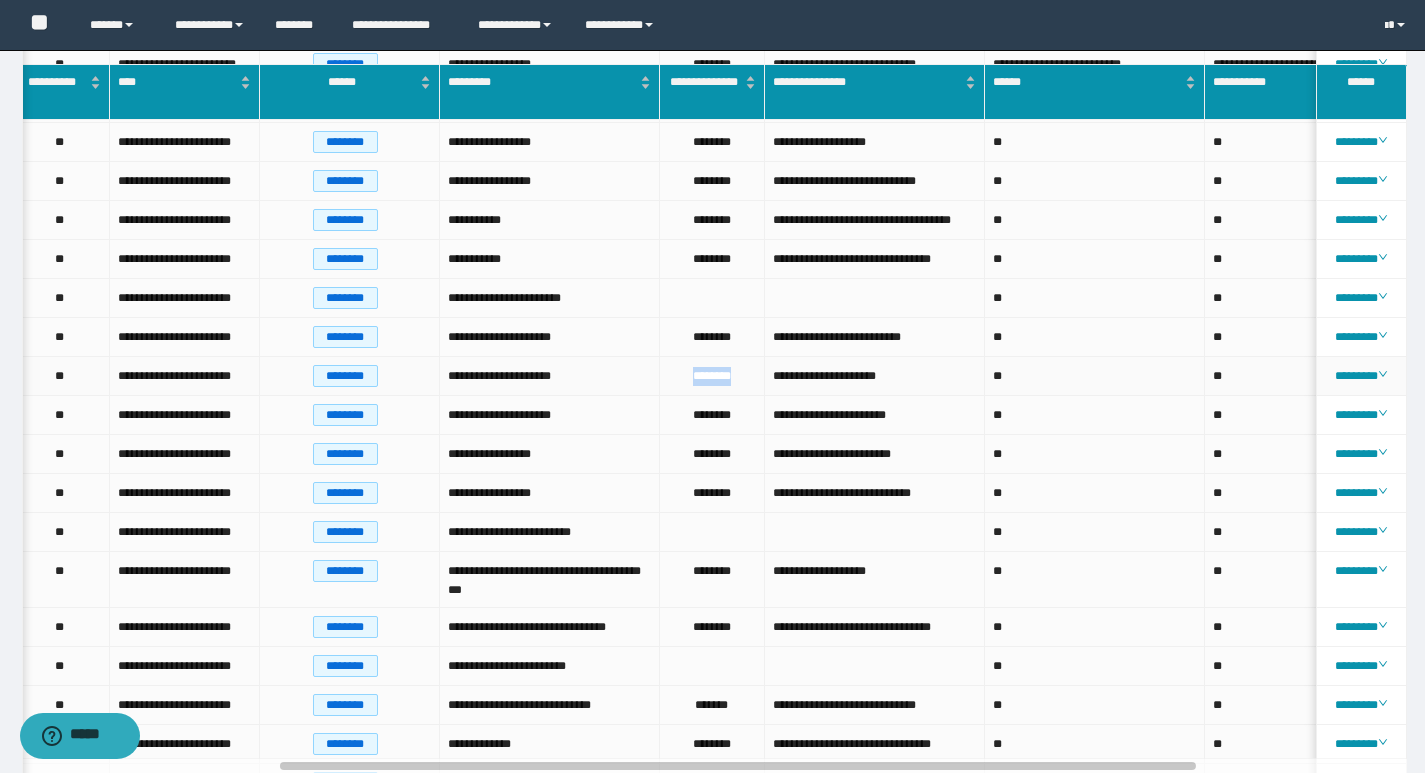 drag, startPoint x: 745, startPoint y: 413, endPoint x: 686, endPoint y: 405, distance: 59.5399 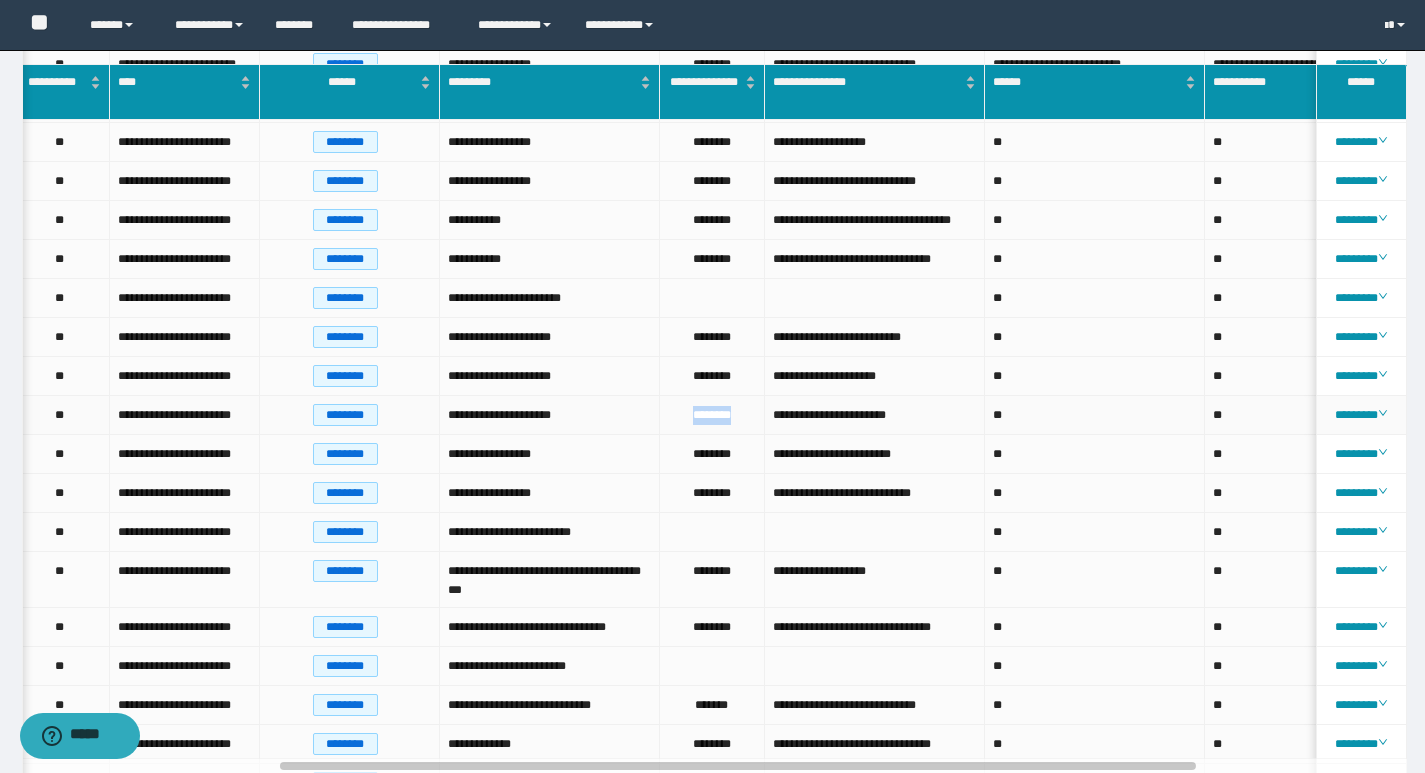 drag, startPoint x: 752, startPoint y: 454, endPoint x: 681, endPoint y: 449, distance: 71.17584 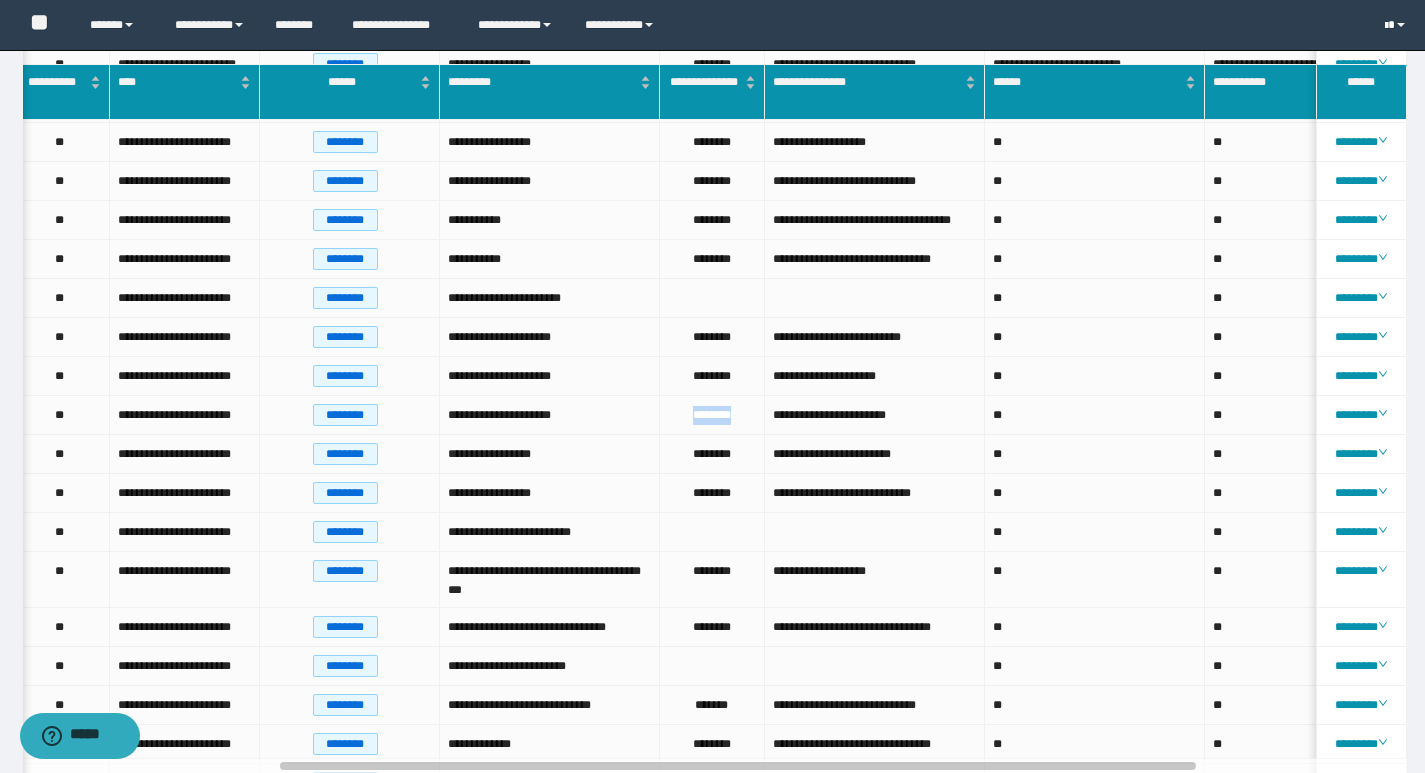 click at bounding box center [1397, 25] 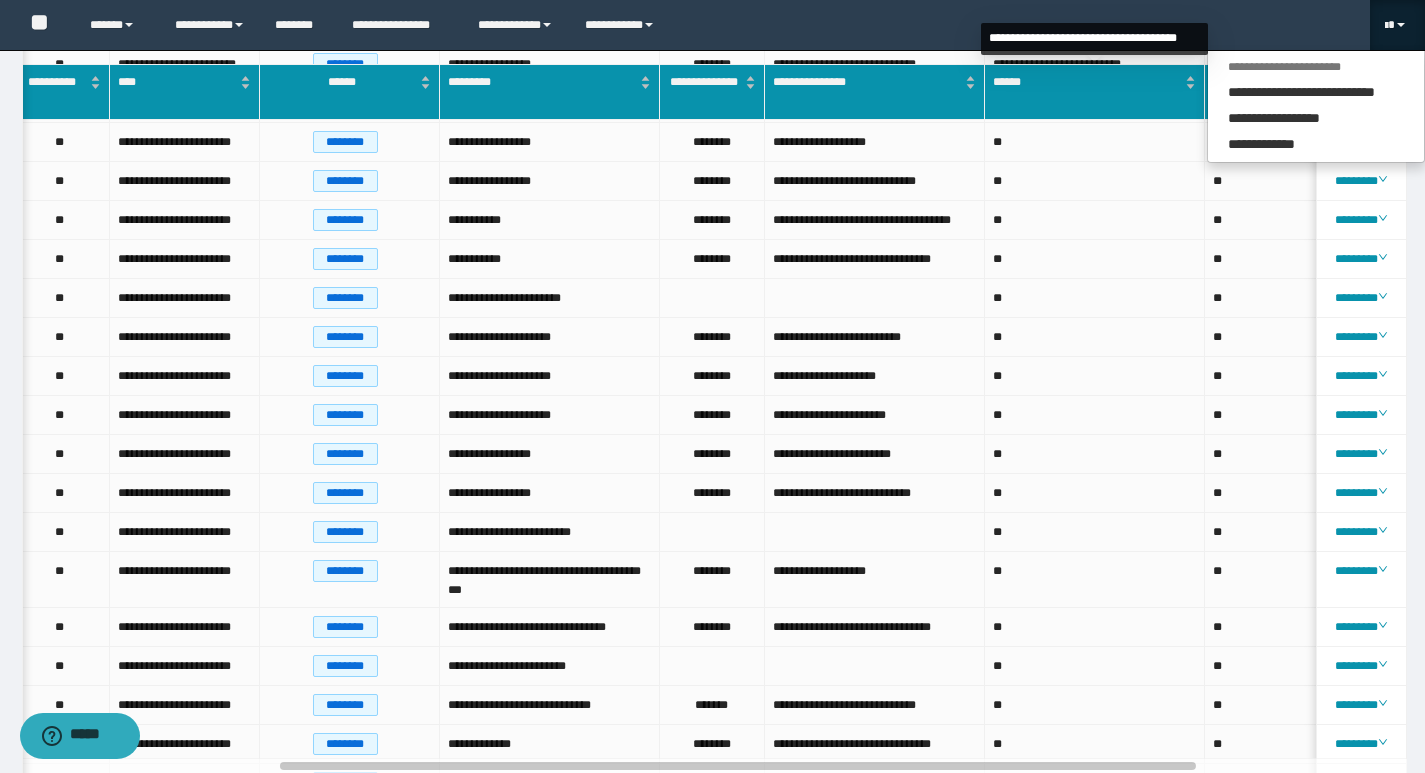 drag, startPoint x: 1110, startPoint y: 22, endPoint x: 1270, endPoint y: 106, distance: 180.70972 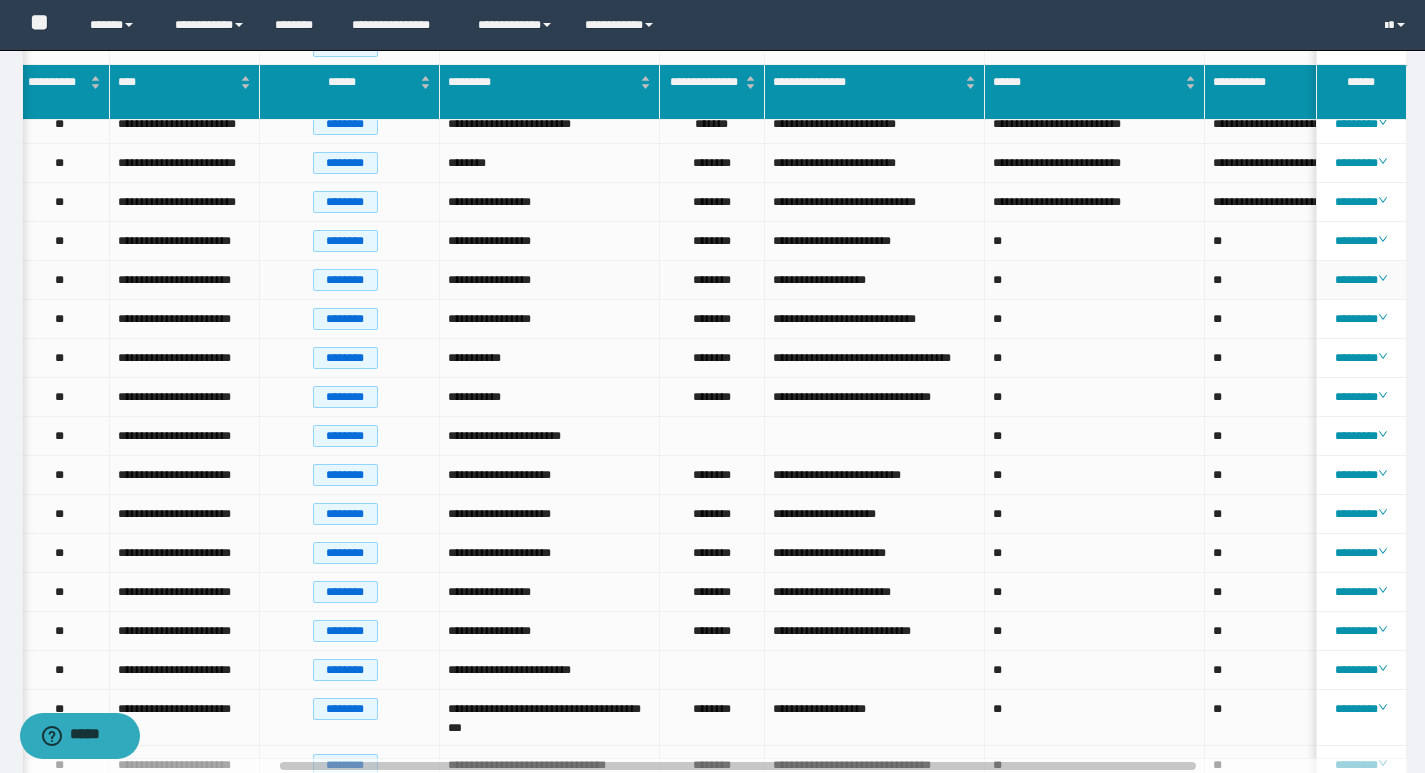 scroll, scrollTop: 0, scrollLeft: 0, axis: both 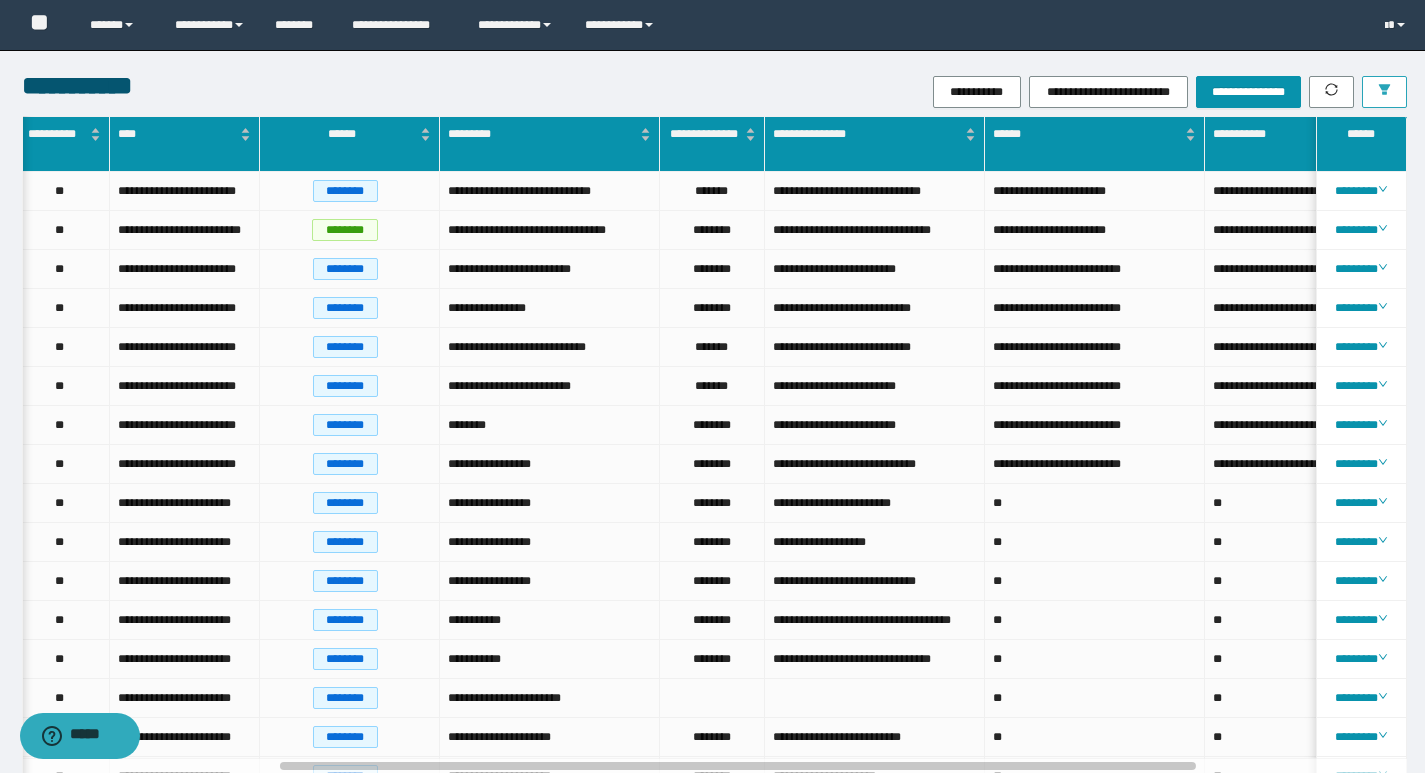 click at bounding box center (1384, 92) 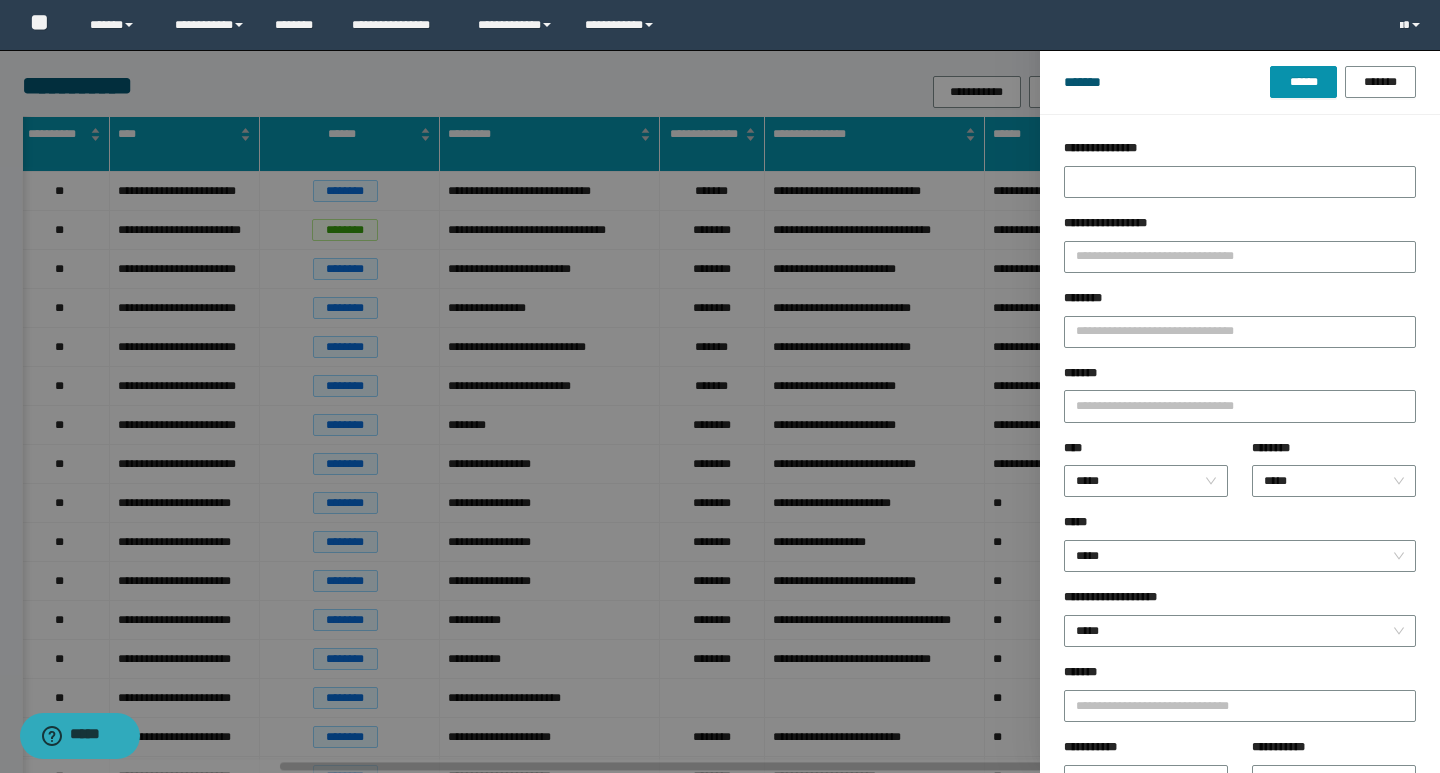 click on "********" at bounding box center (1240, 326) 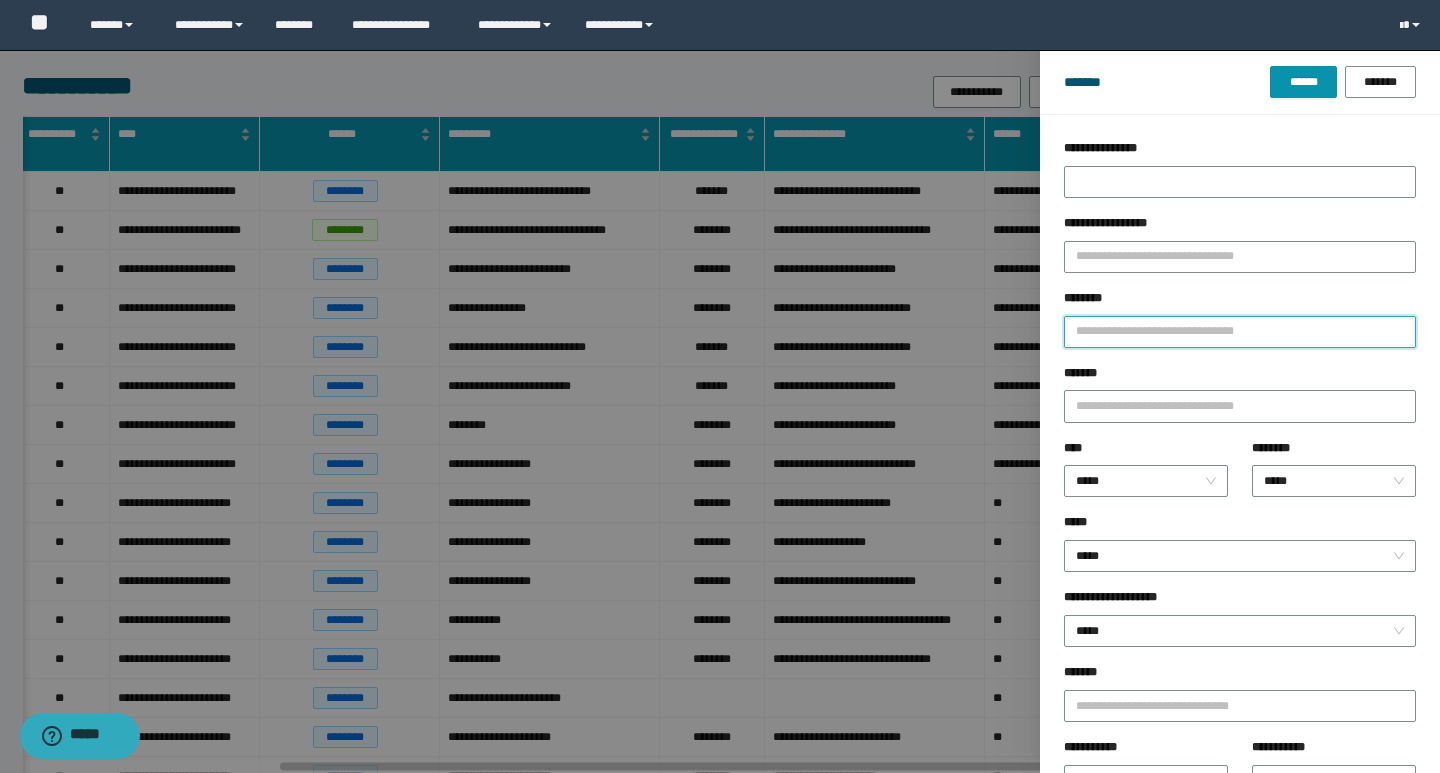 click on "********" at bounding box center (1240, 332) 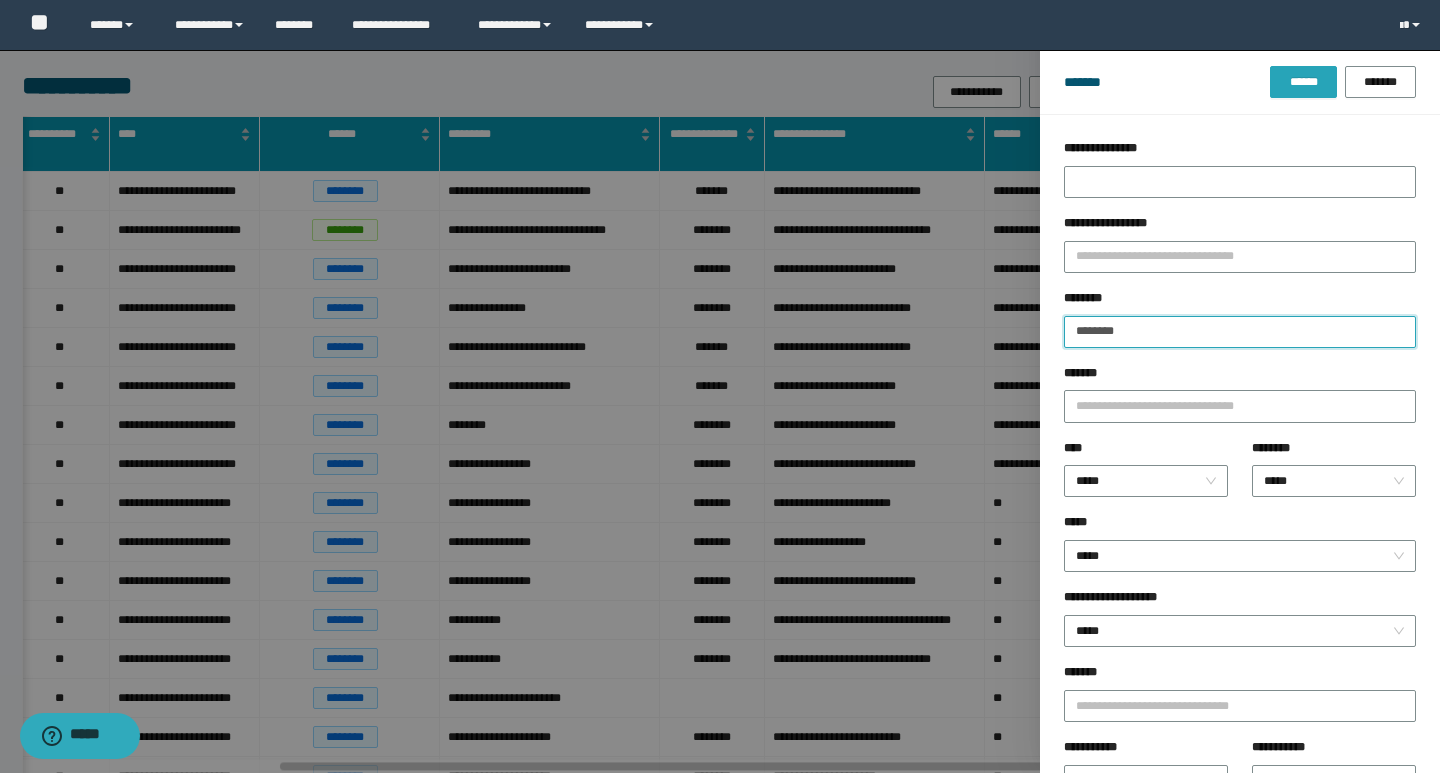 type on "********" 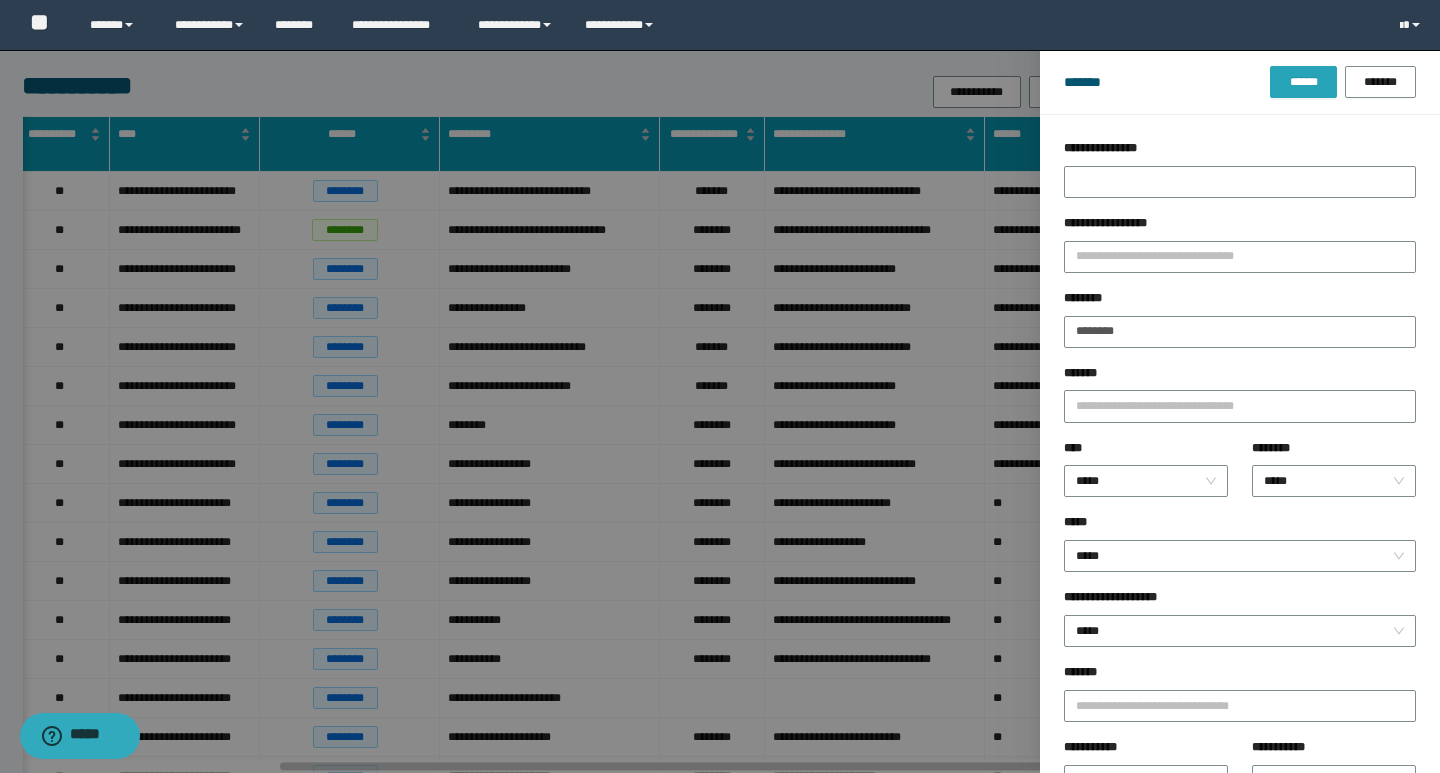 click on "******" at bounding box center (1303, 82) 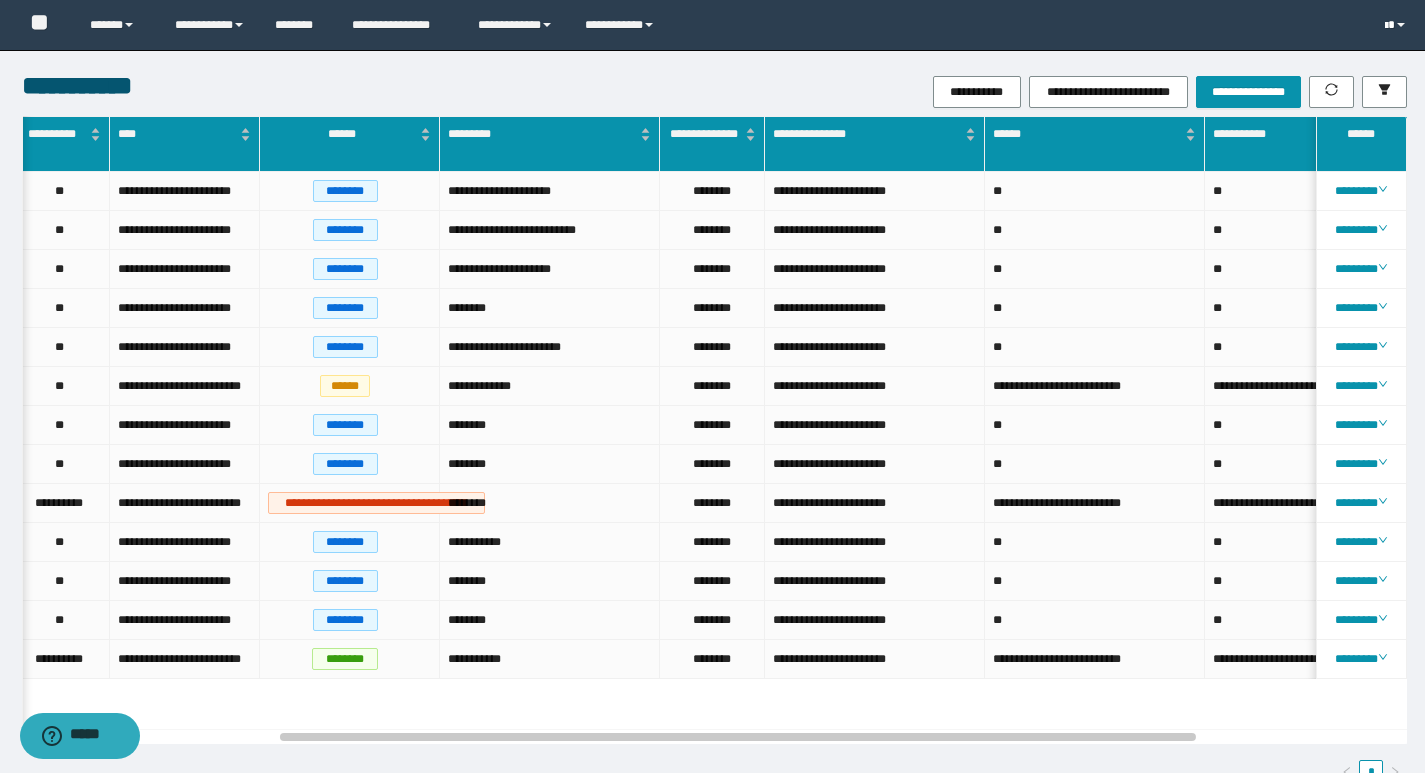 click at bounding box center [1397, 25] 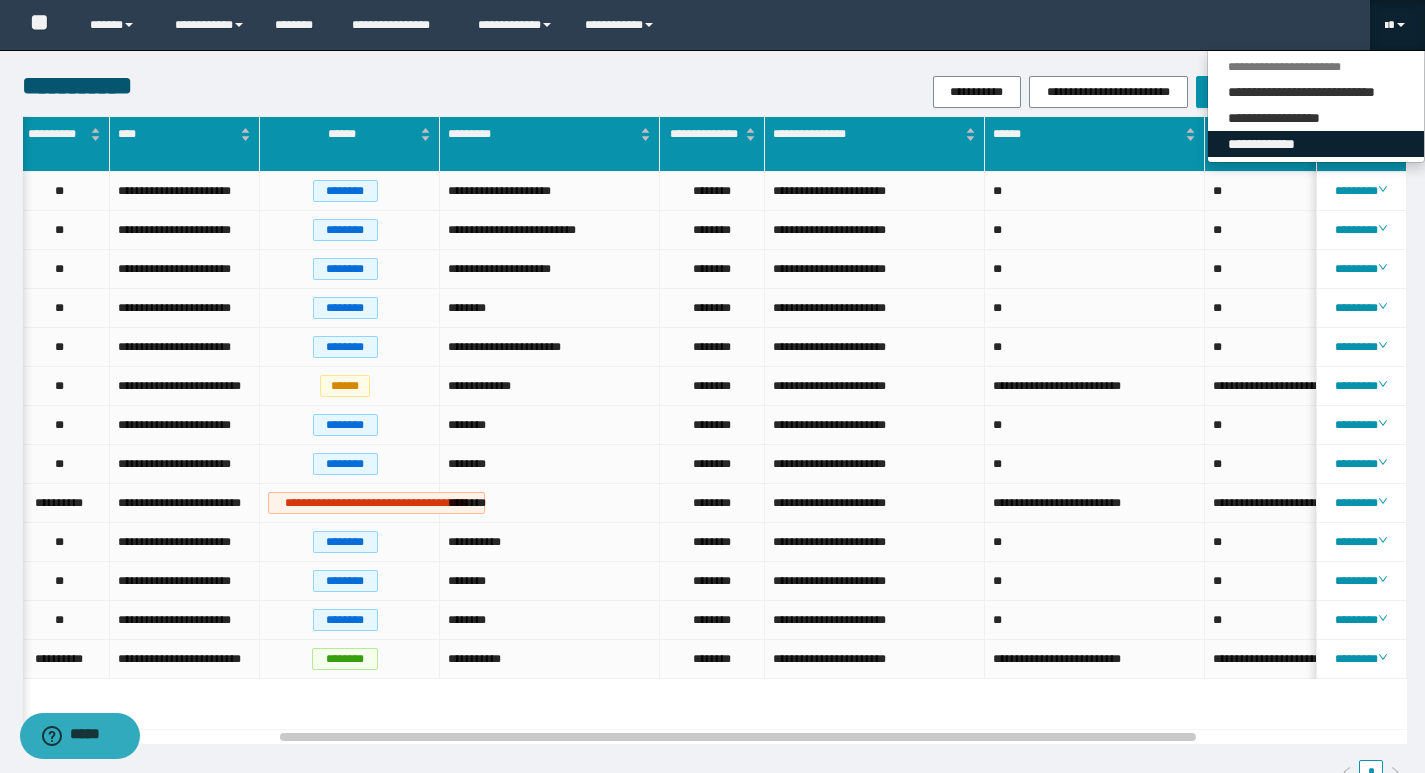 click on "**********" at bounding box center [1316, 144] 